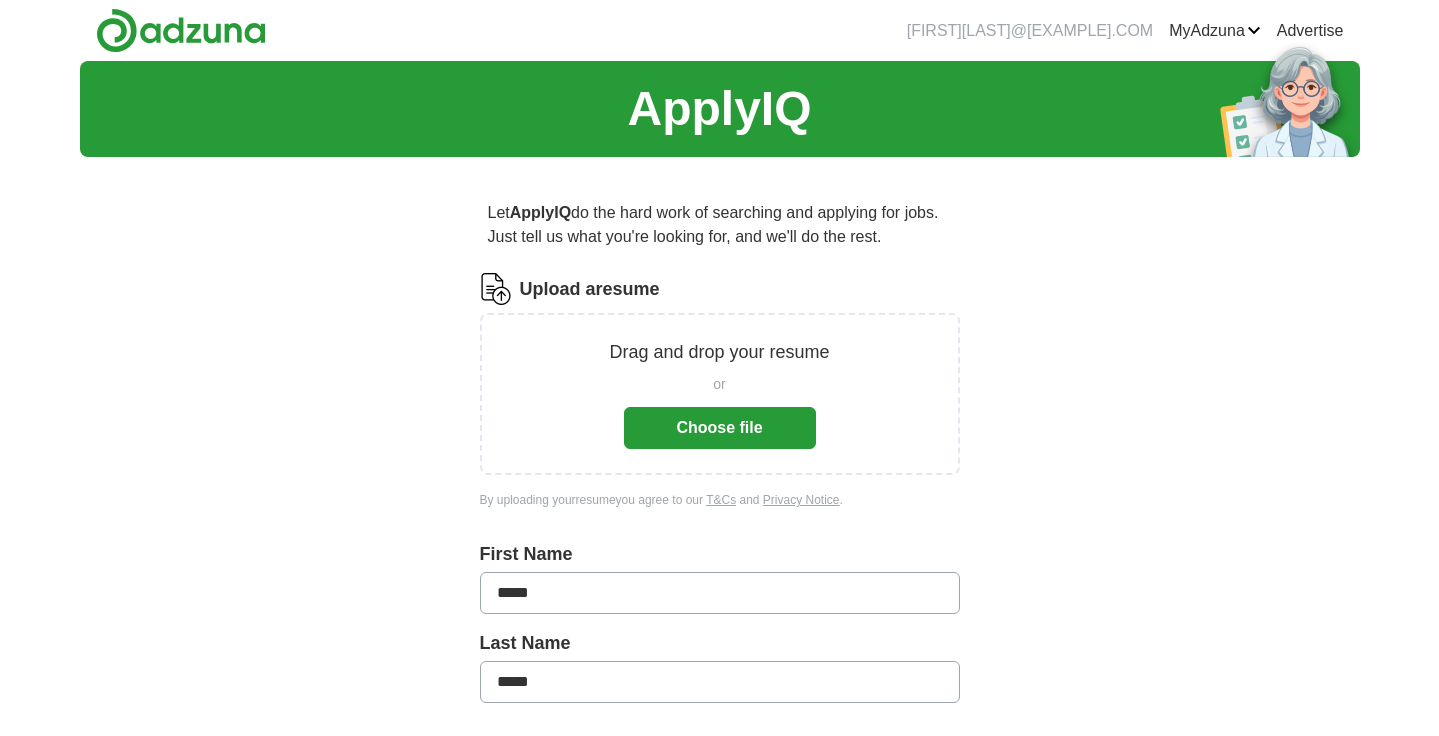 scroll, scrollTop: 0, scrollLeft: 0, axis: both 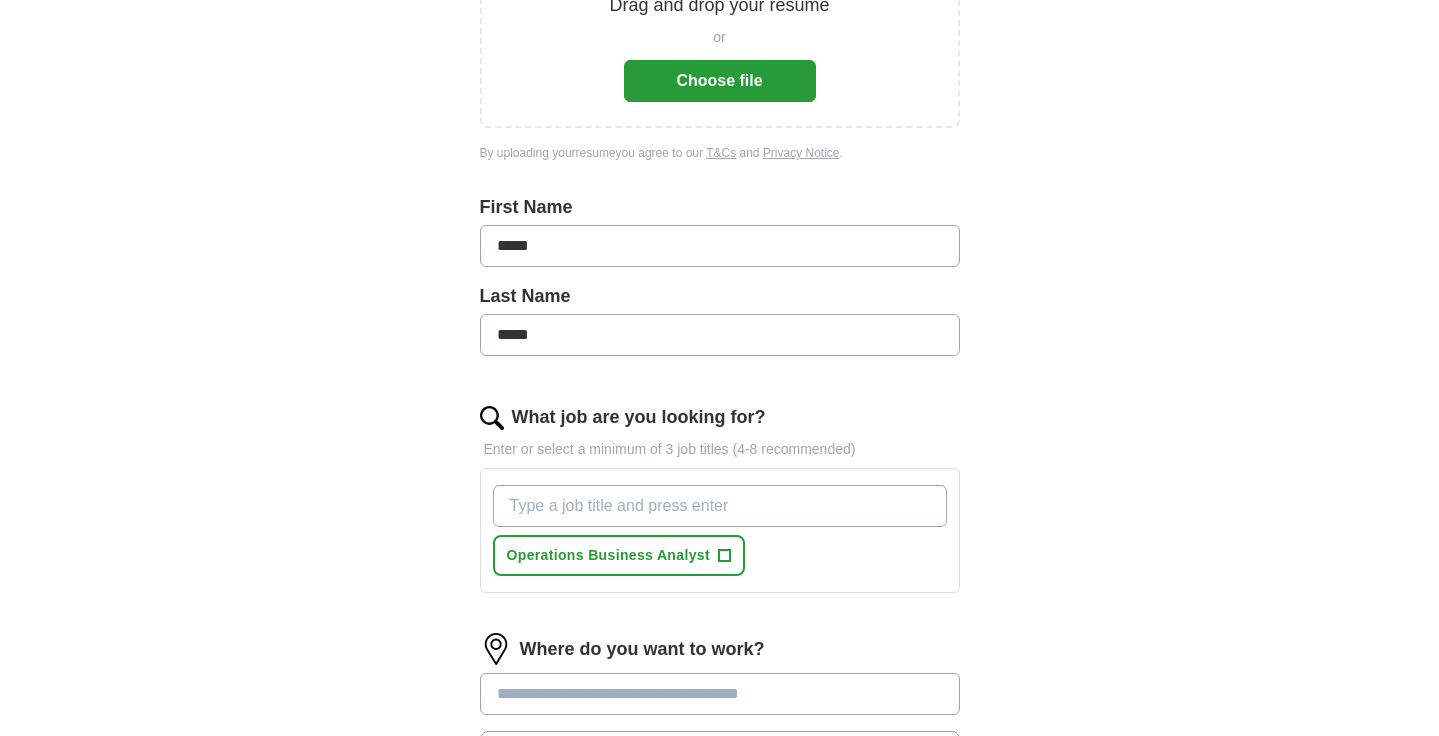 click on "What job are you looking for?" at bounding box center (720, 506) 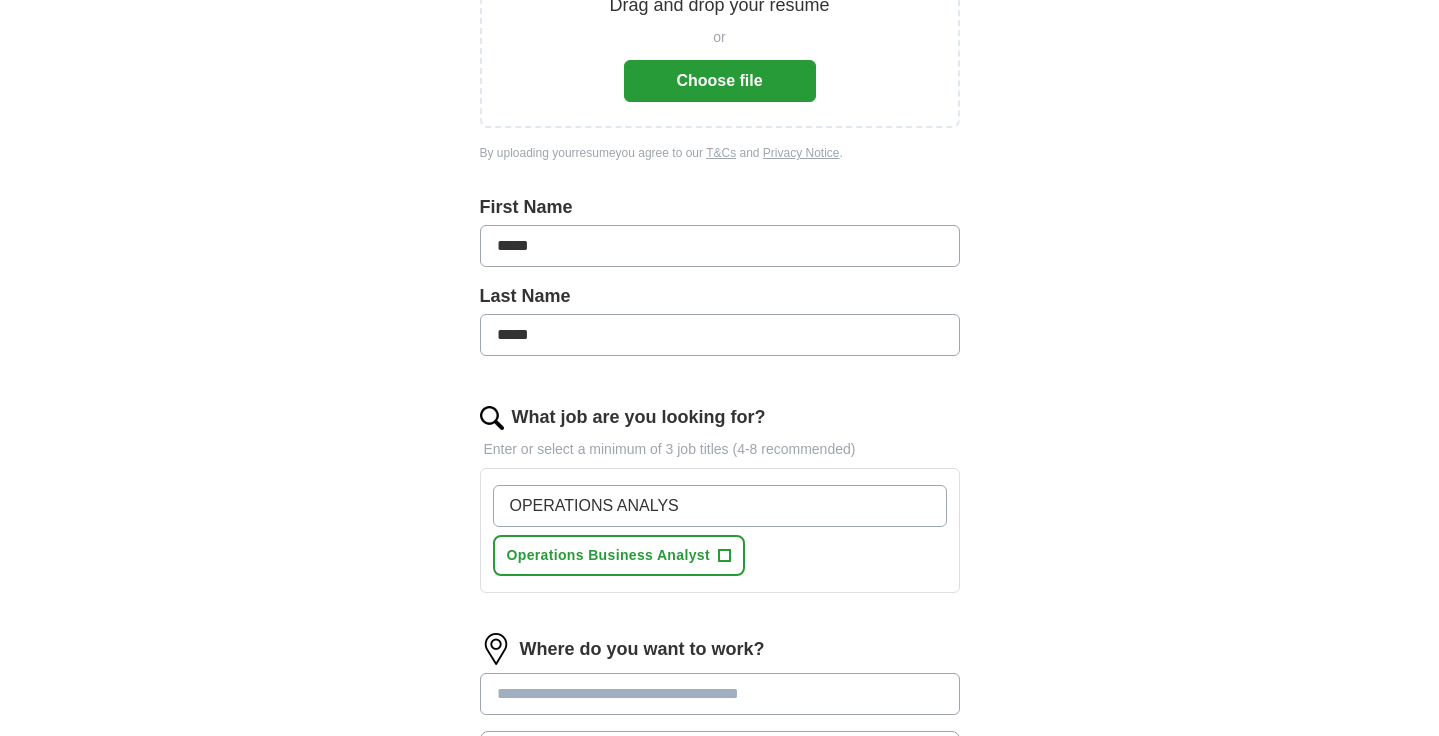 type on "OPERATIONS ANALYST" 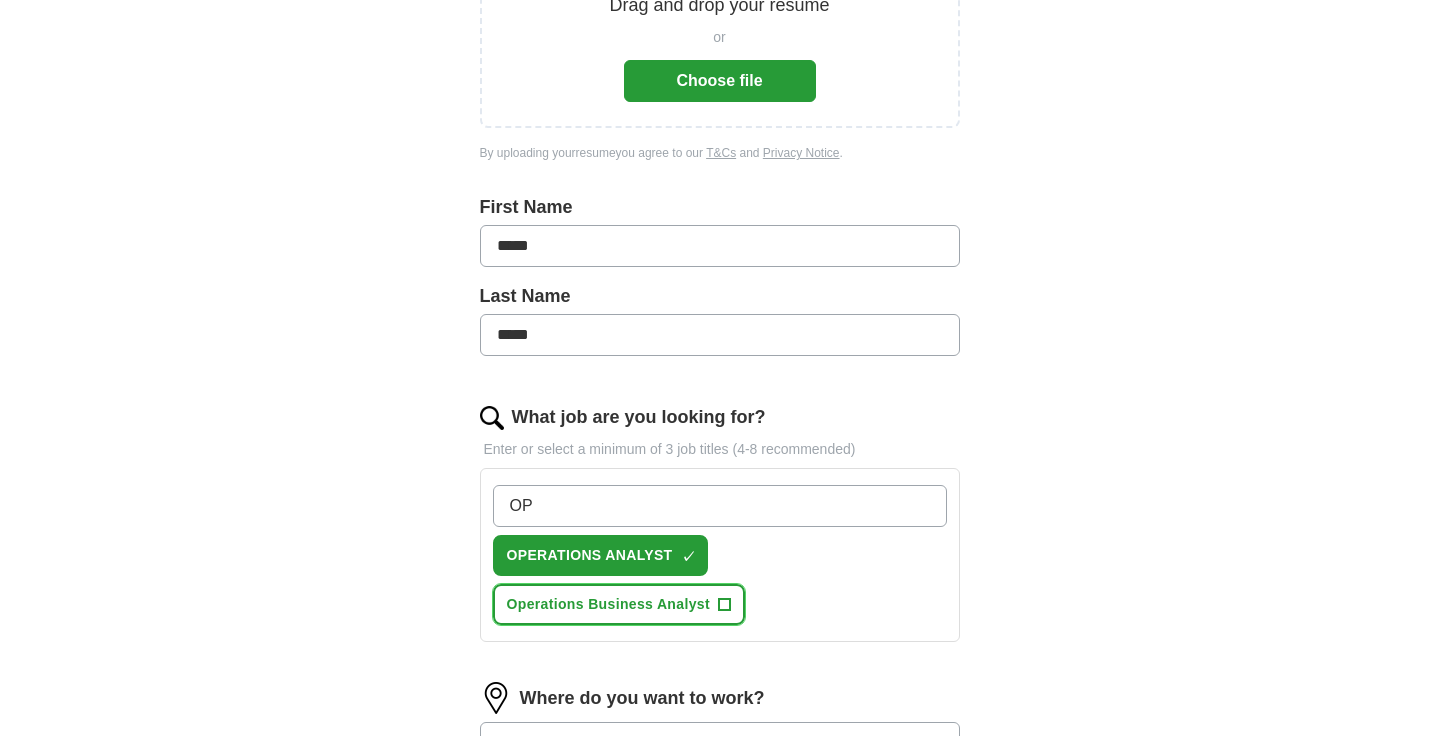 click on "+" at bounding box center [724, 605] 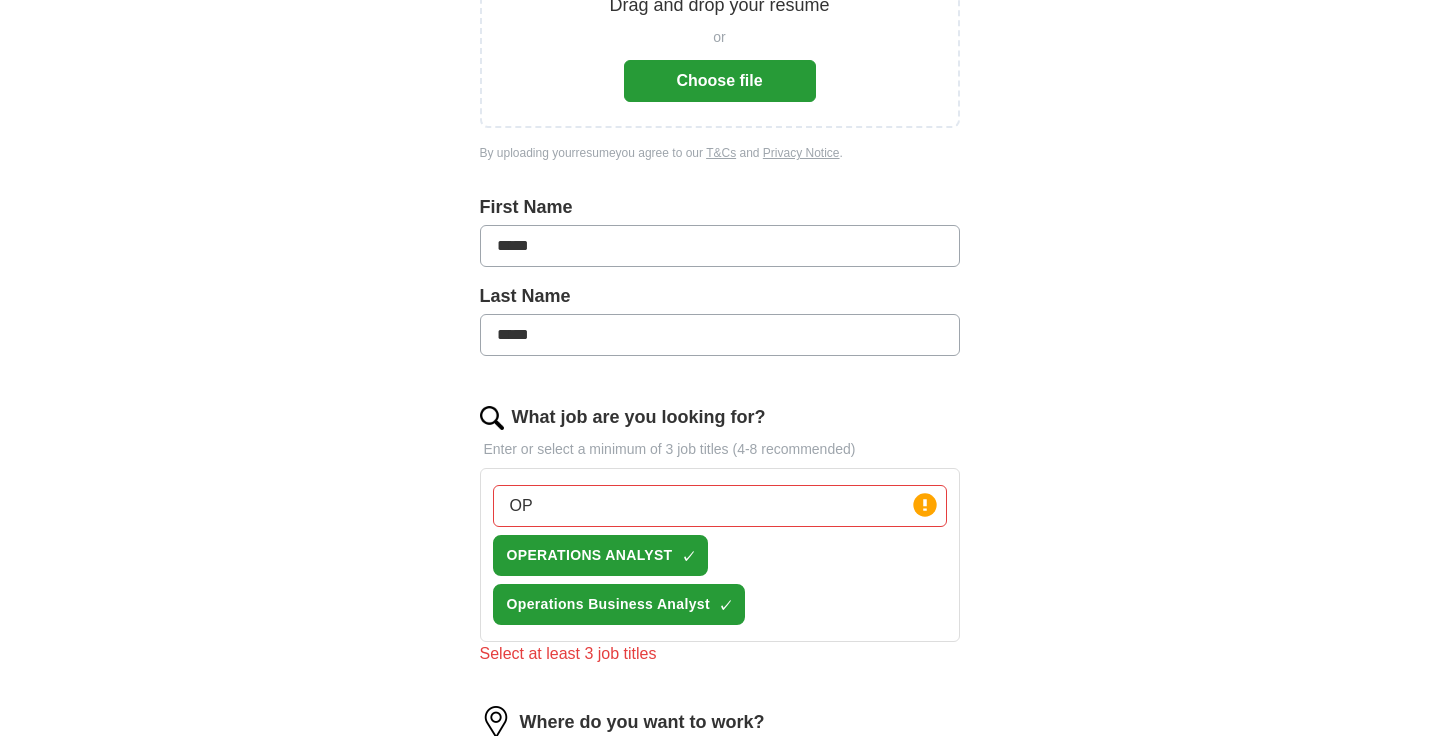 click on "OP" at bounding box center (720, 506) 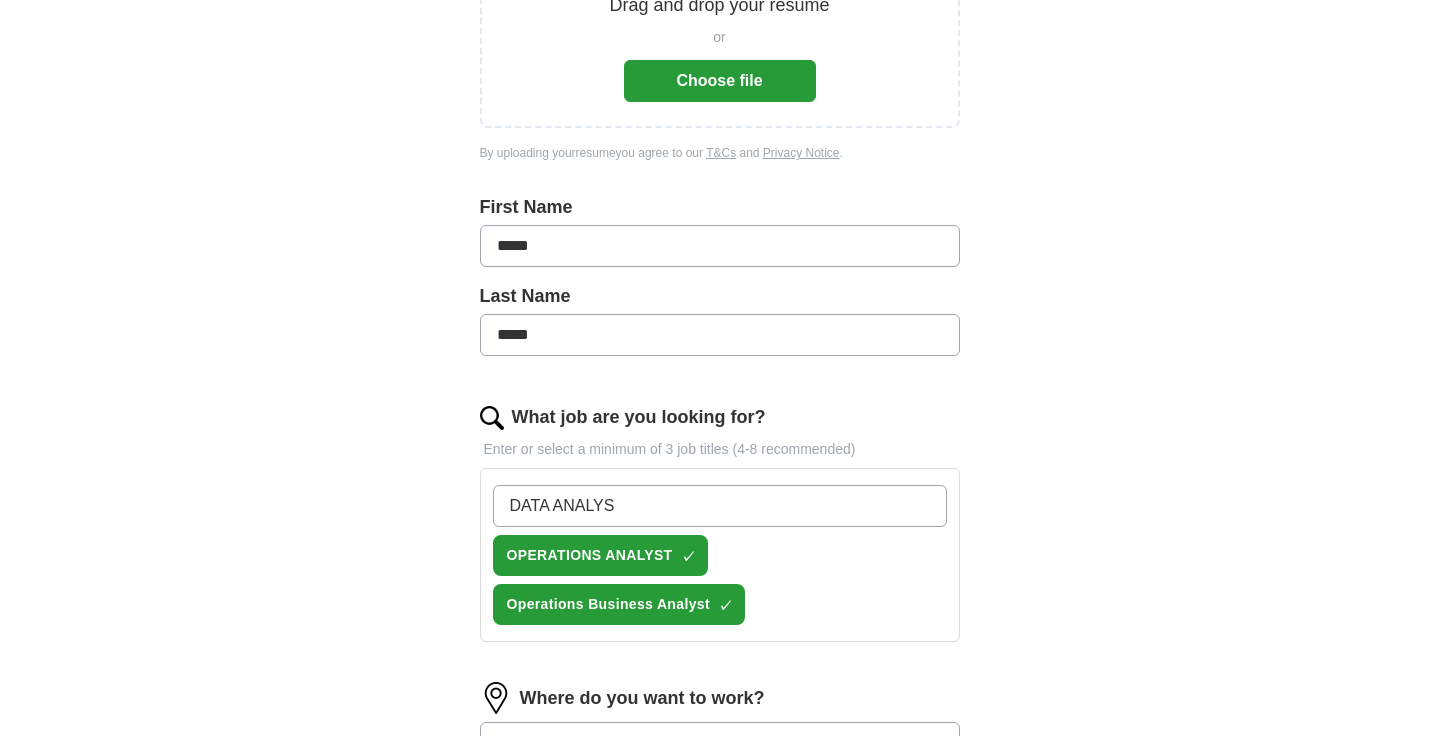type on "DATA ANALYST" 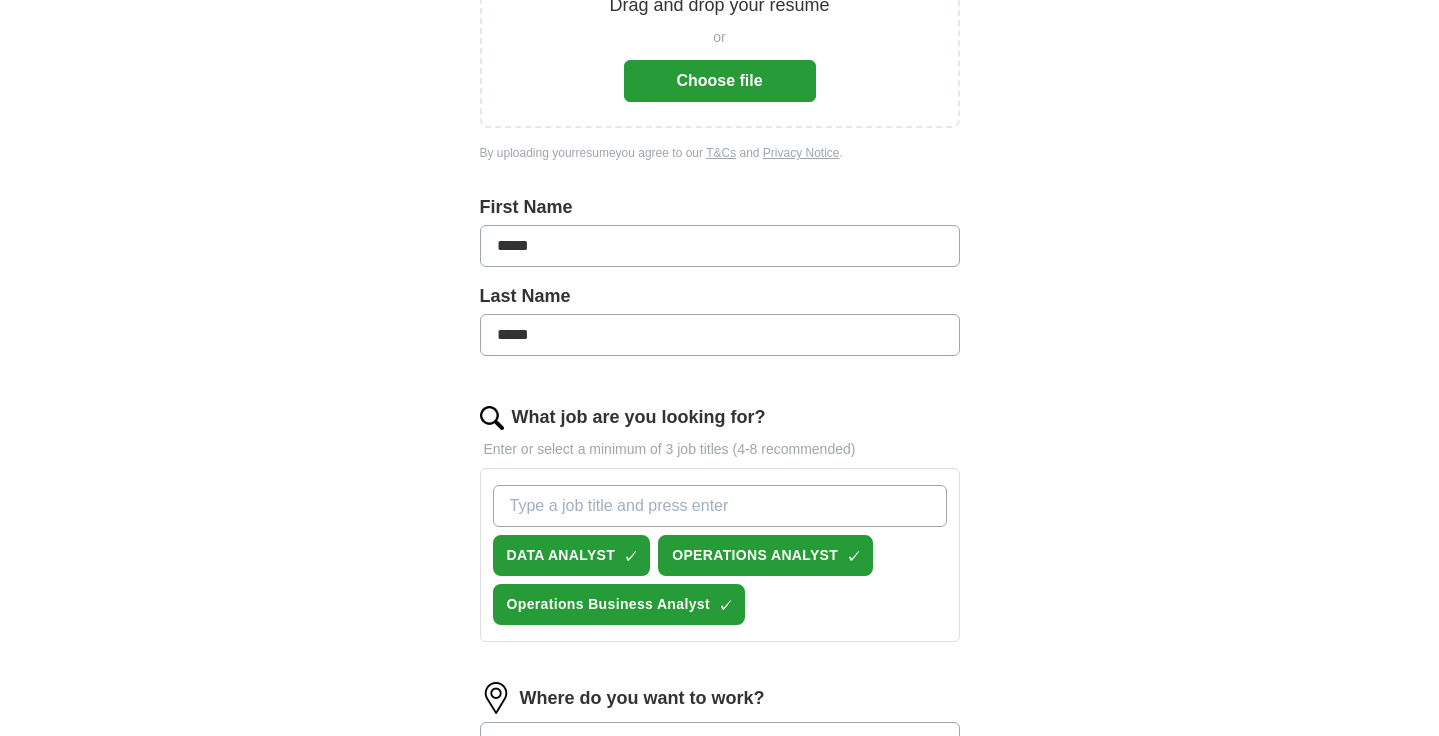 click on "What job are you looking for?" at bounding box center [720, 506] 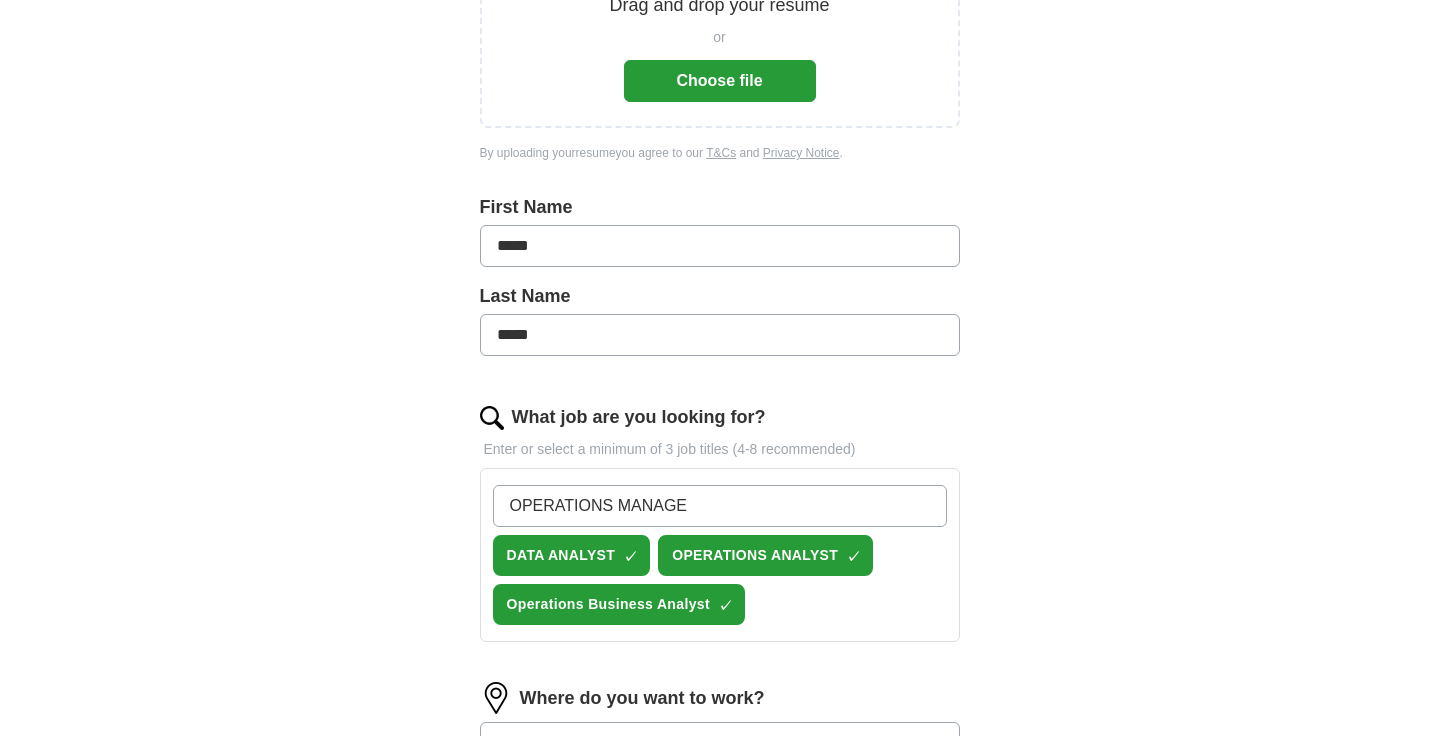 type on "OPERATIONS MANAGER" 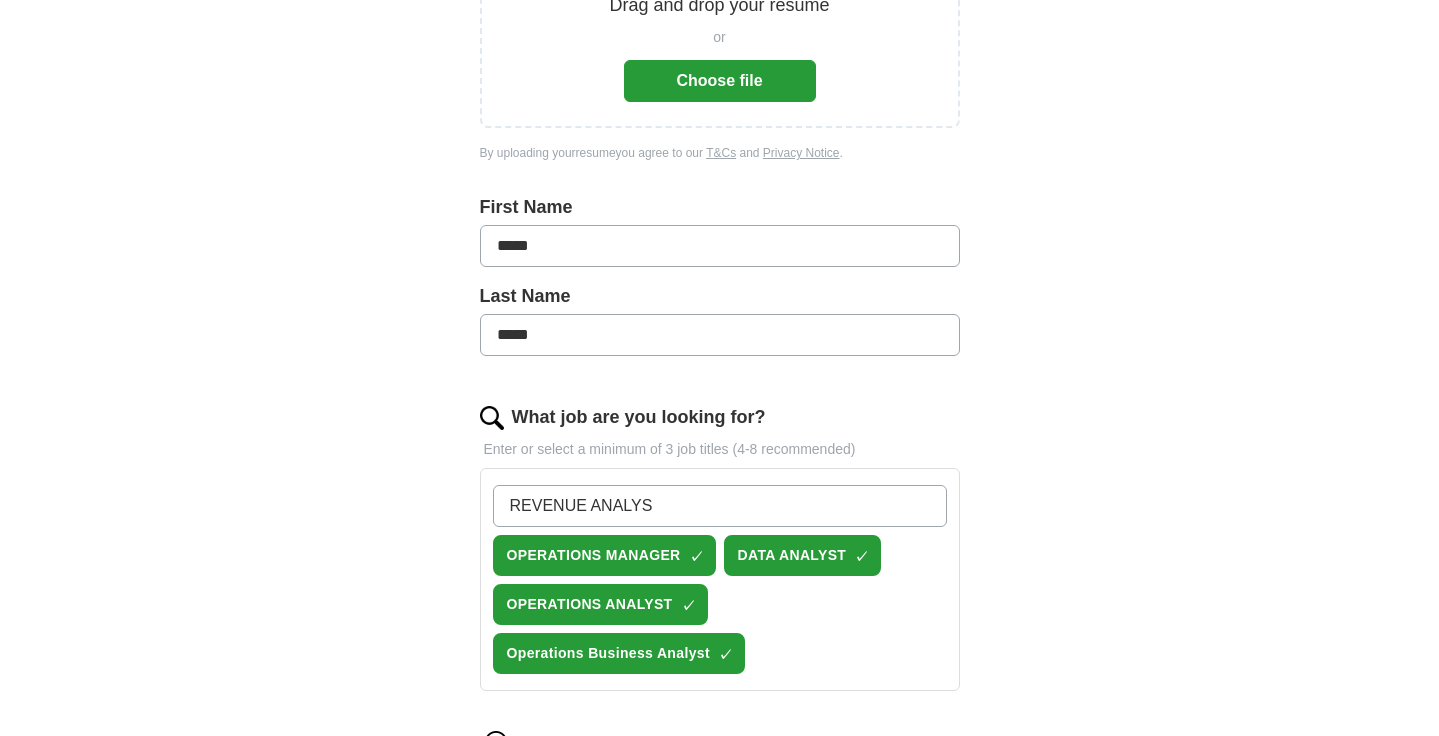 type on "REVENUE ANALYST" 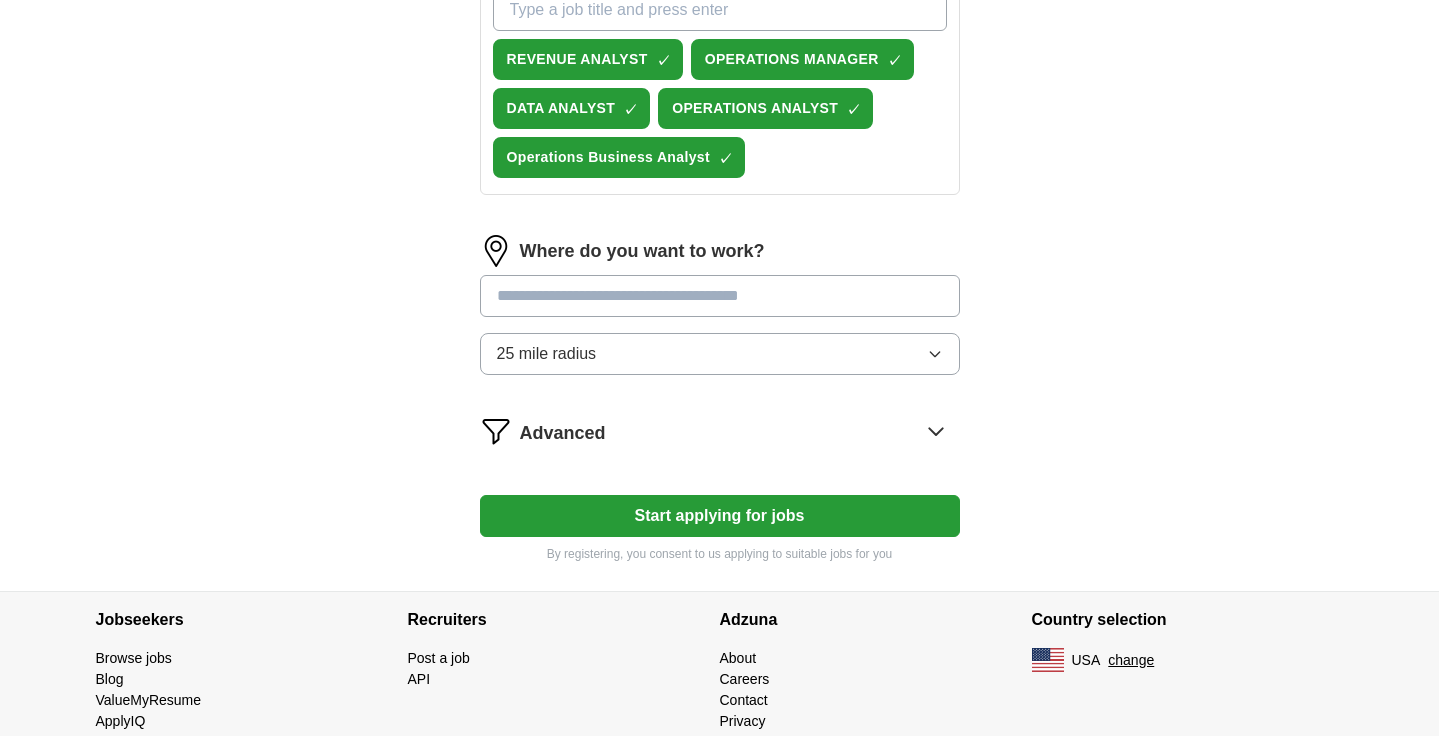scroll, scrollTop: 840, scrollLeft: 0, axis: vertical 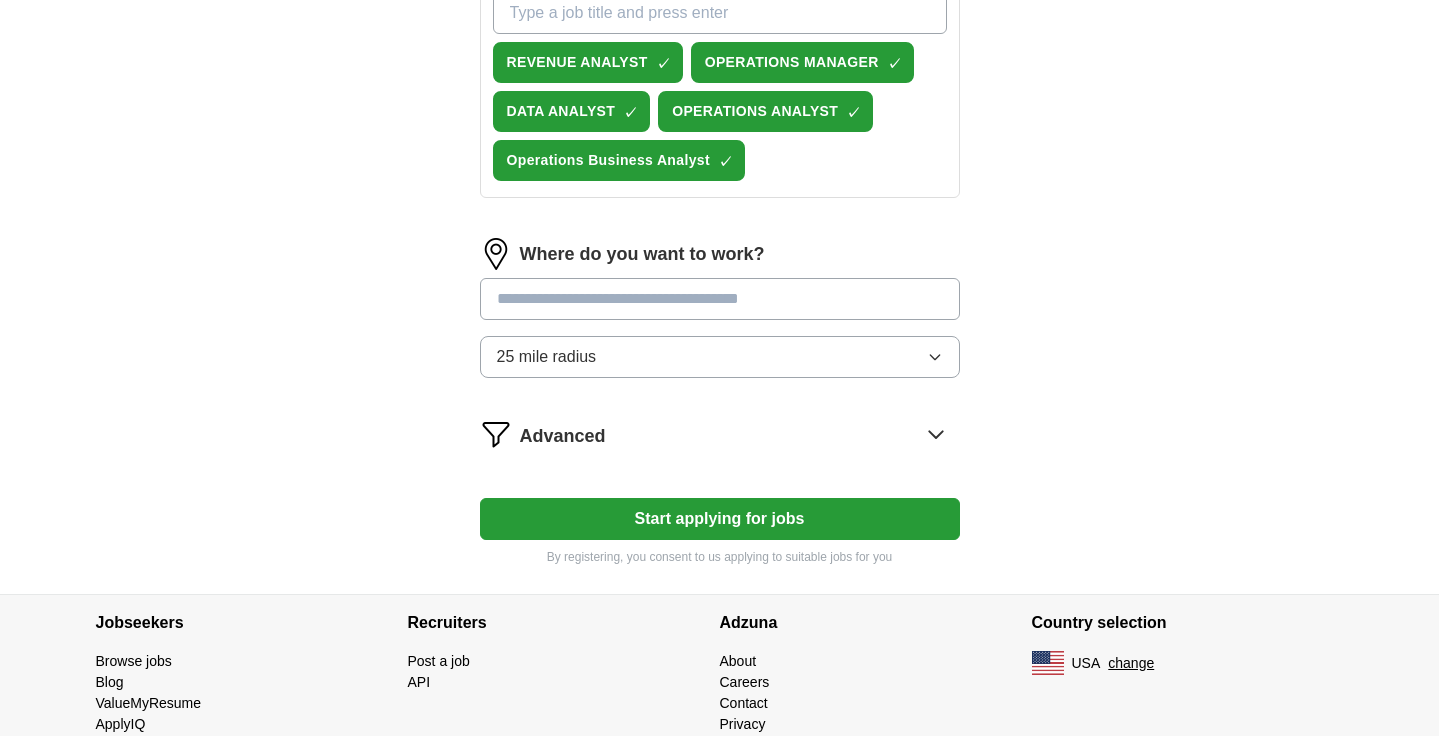 type 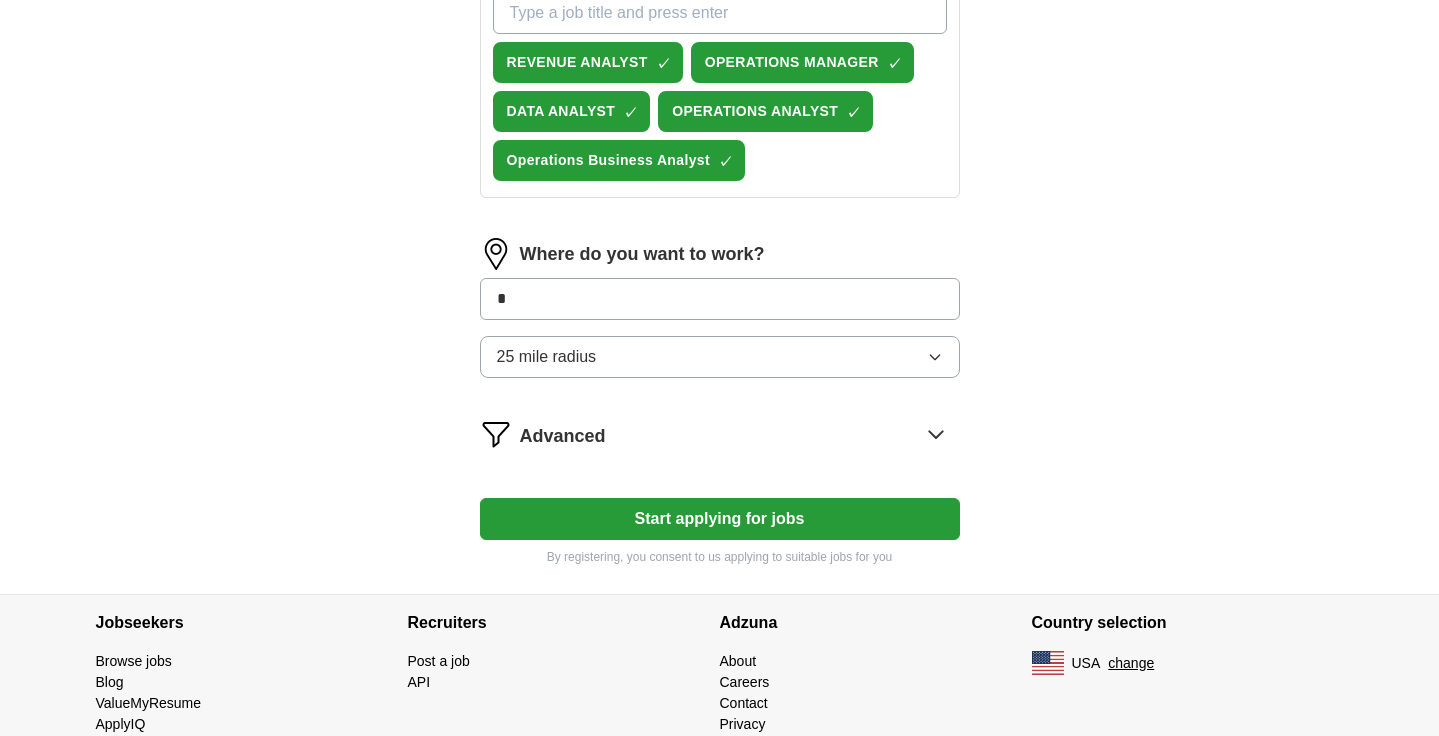 type on "*" 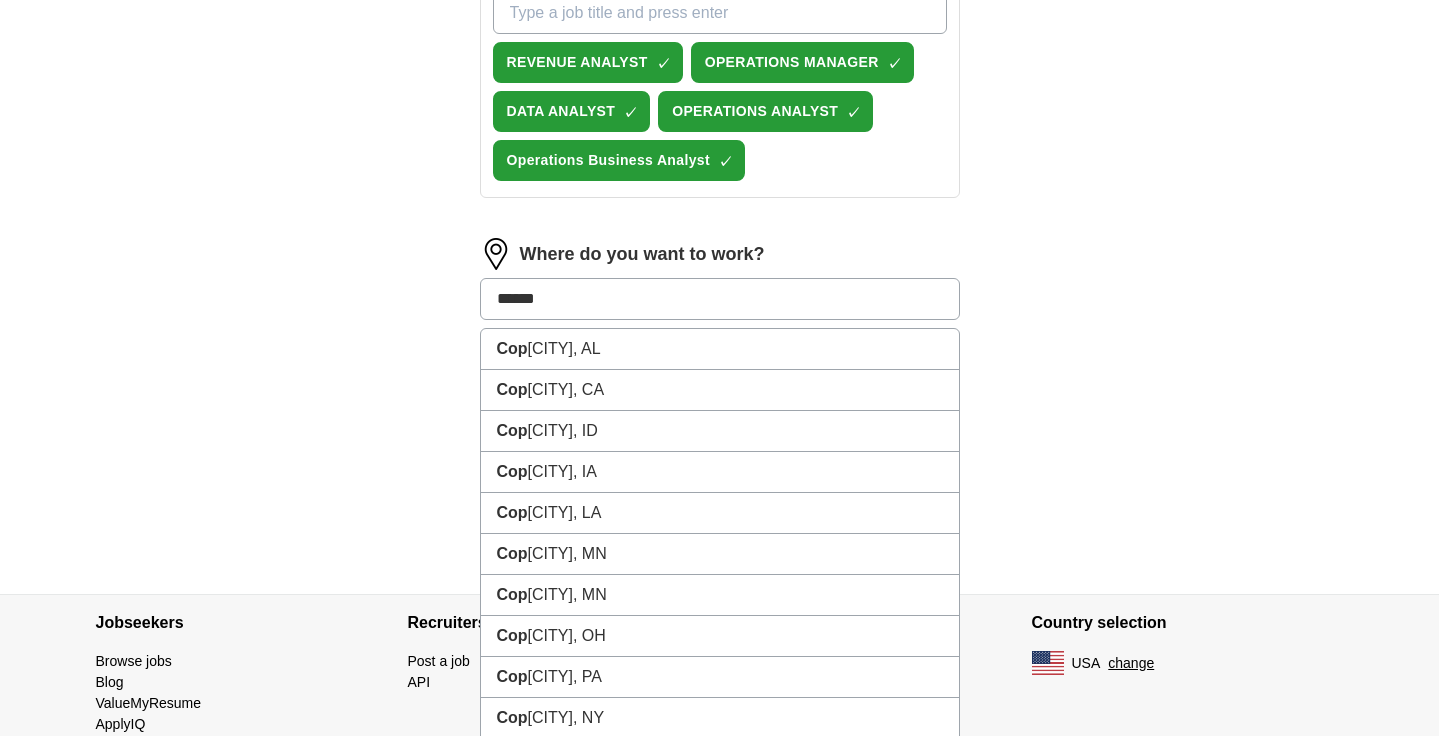 type on "*******" 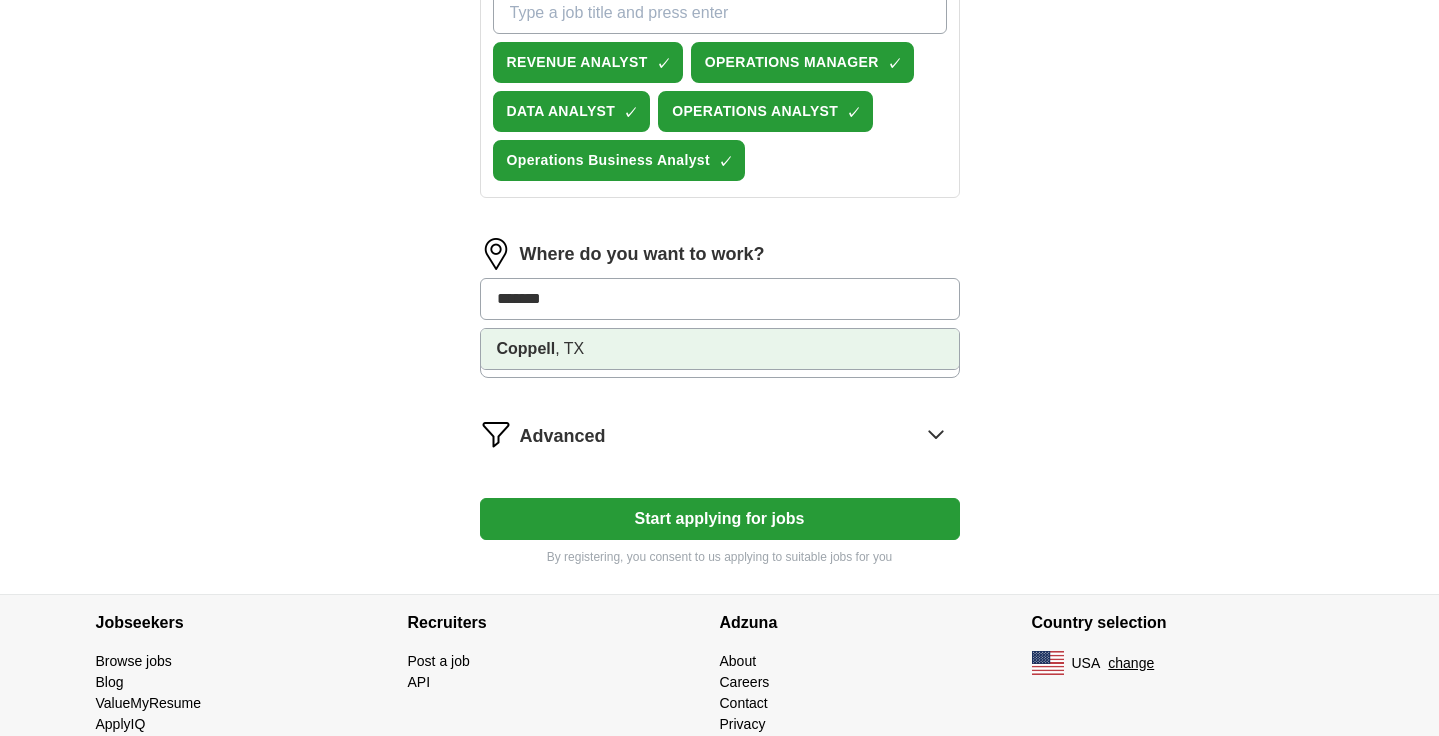 click on "[CITY] , TX" at bounding box center [720, 349] 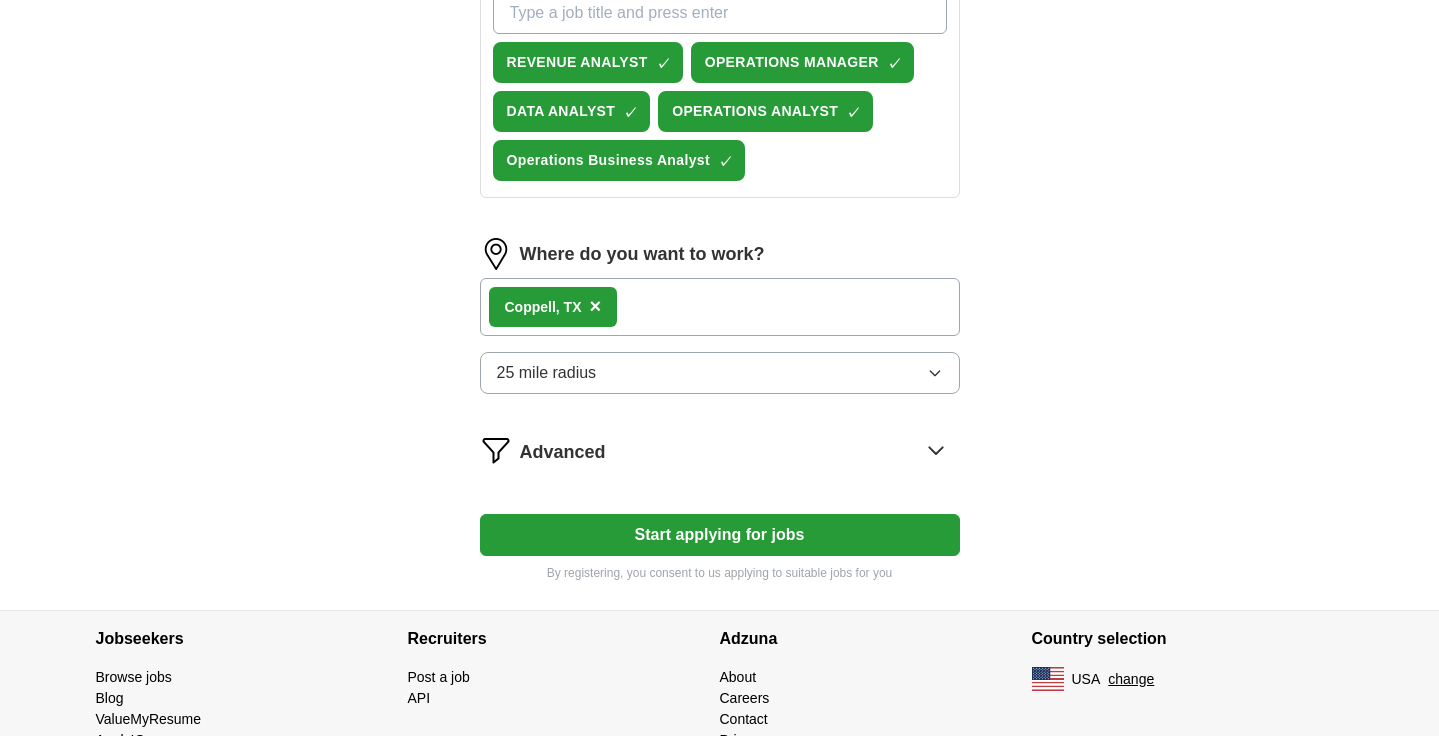 click on "25 mile radius" at bounding box center [720, 373] 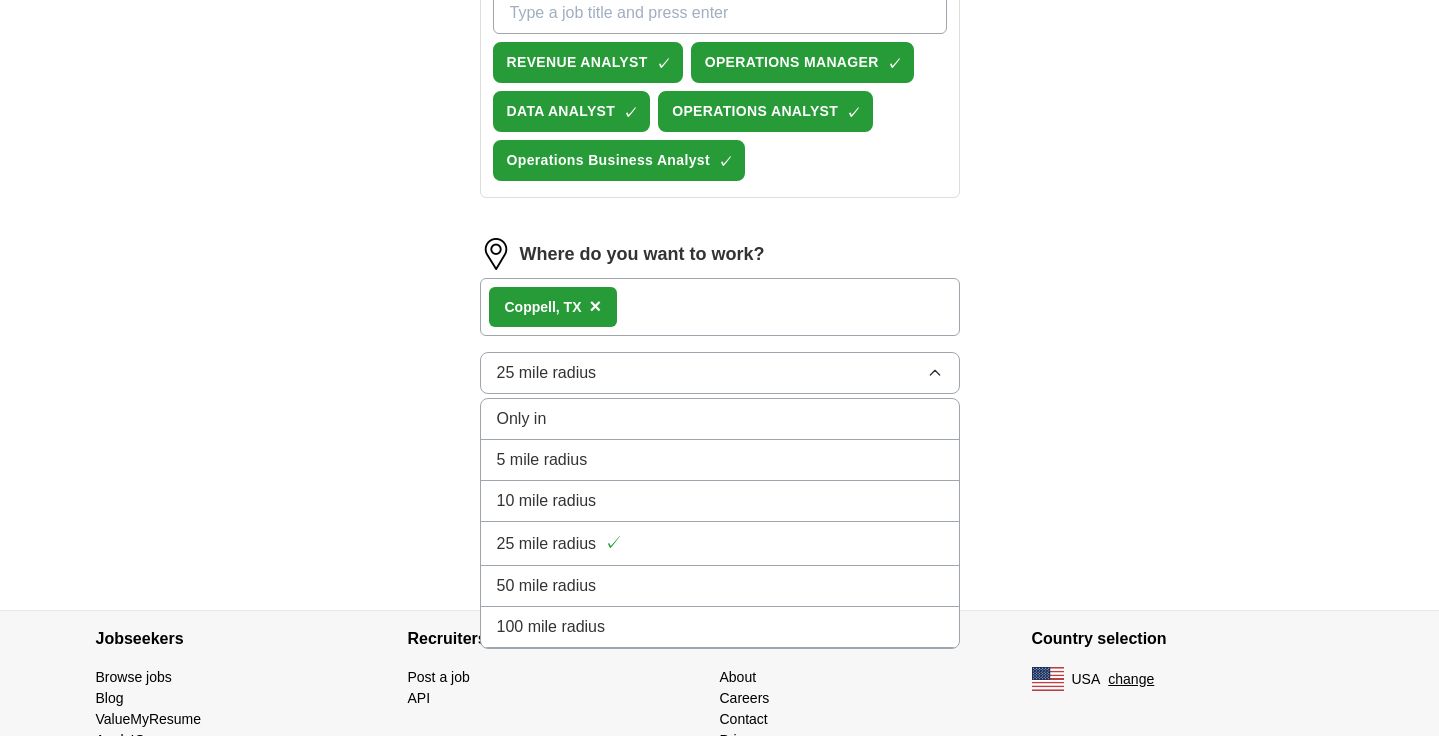 click on "25 mile radius" at bounding box center [720, 373] 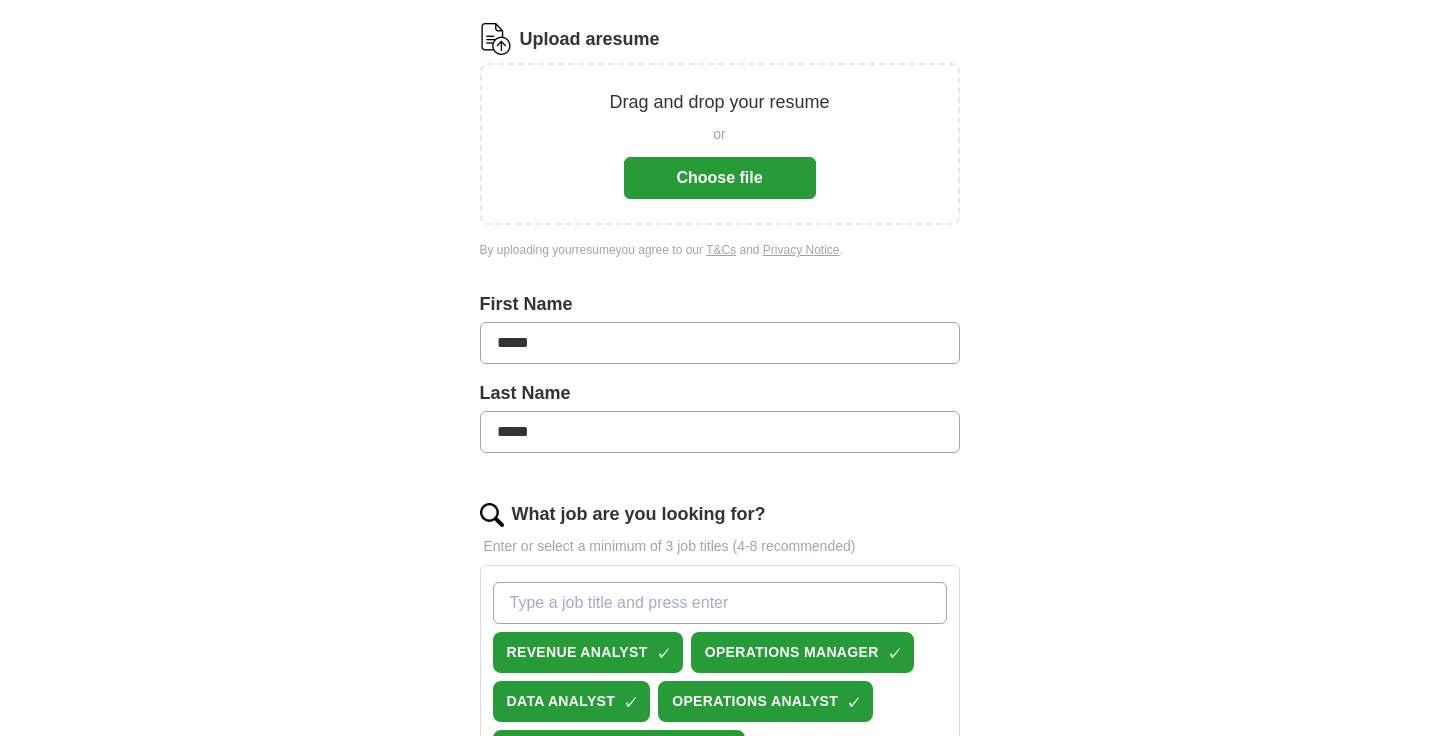 scroll, scrollTop: 223, scrollLeft: 0, axis: vertical 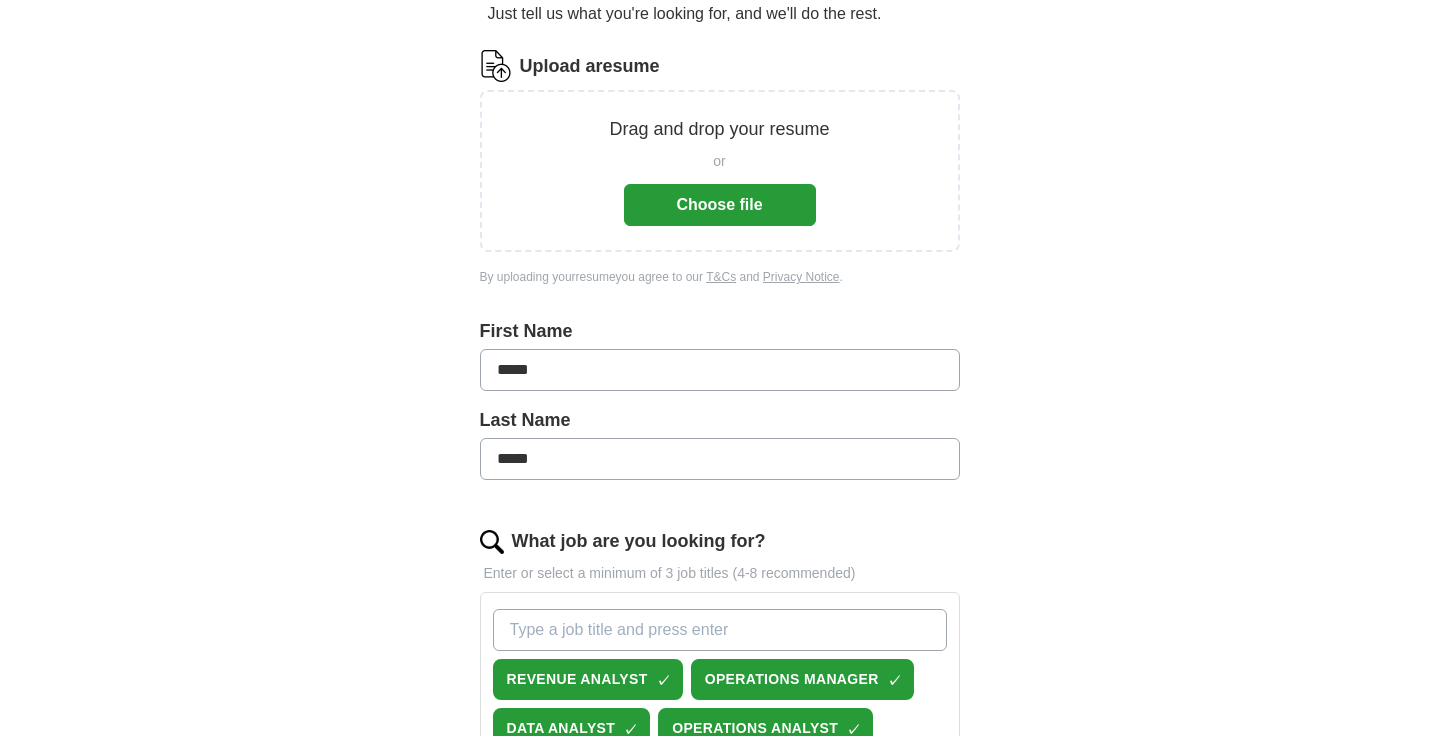 click on "Choose file" at bounding box center (720, 205) 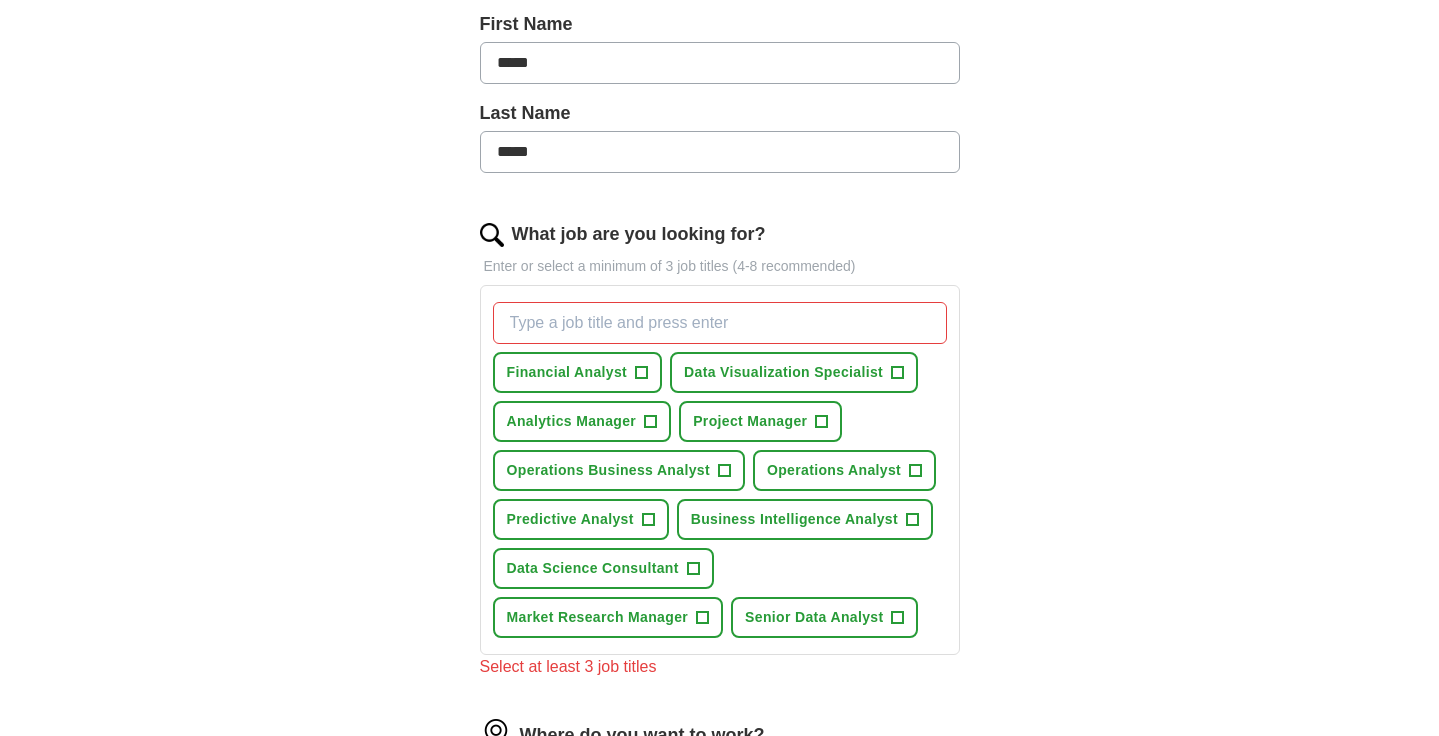 scroll, scrollTop: 464, scrollLeft: 0, axis: vertical 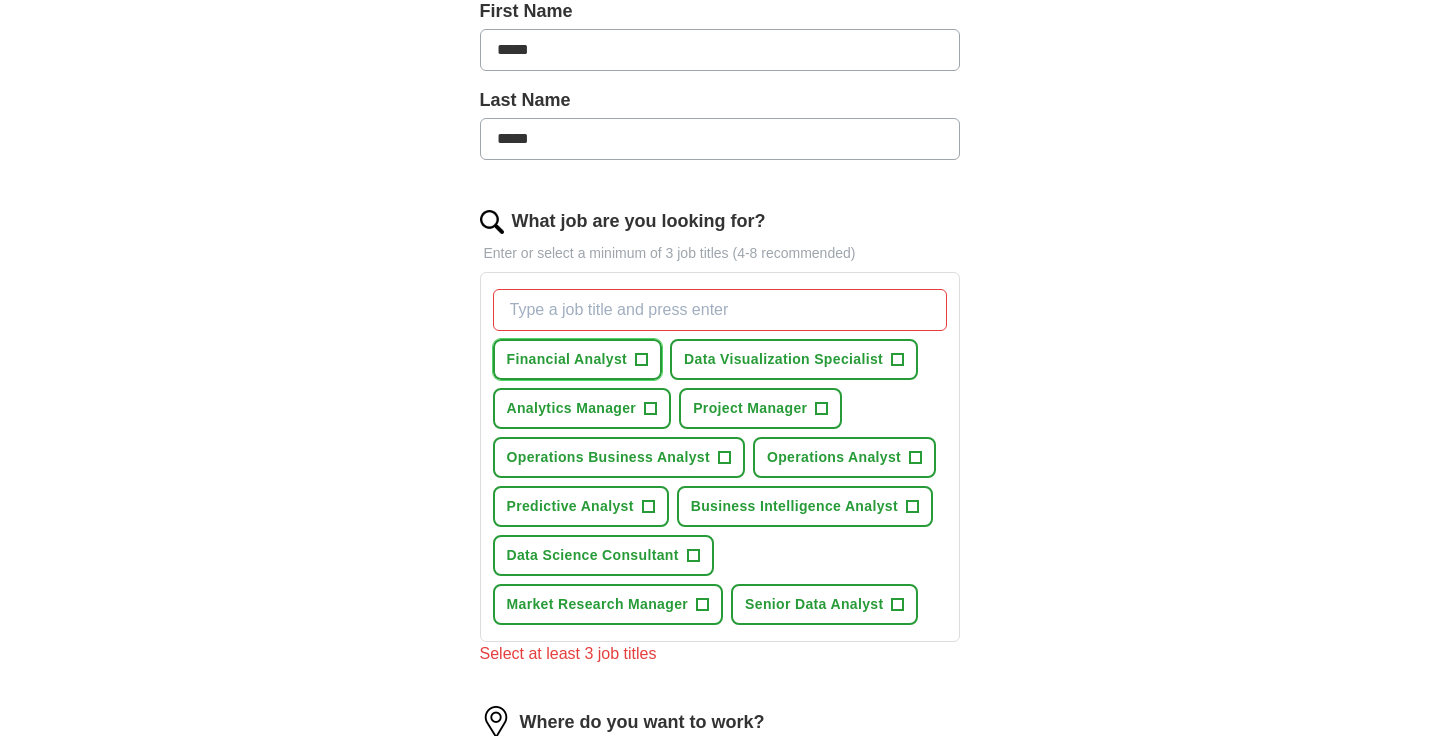click on "+" at bounding box center (642, 360) 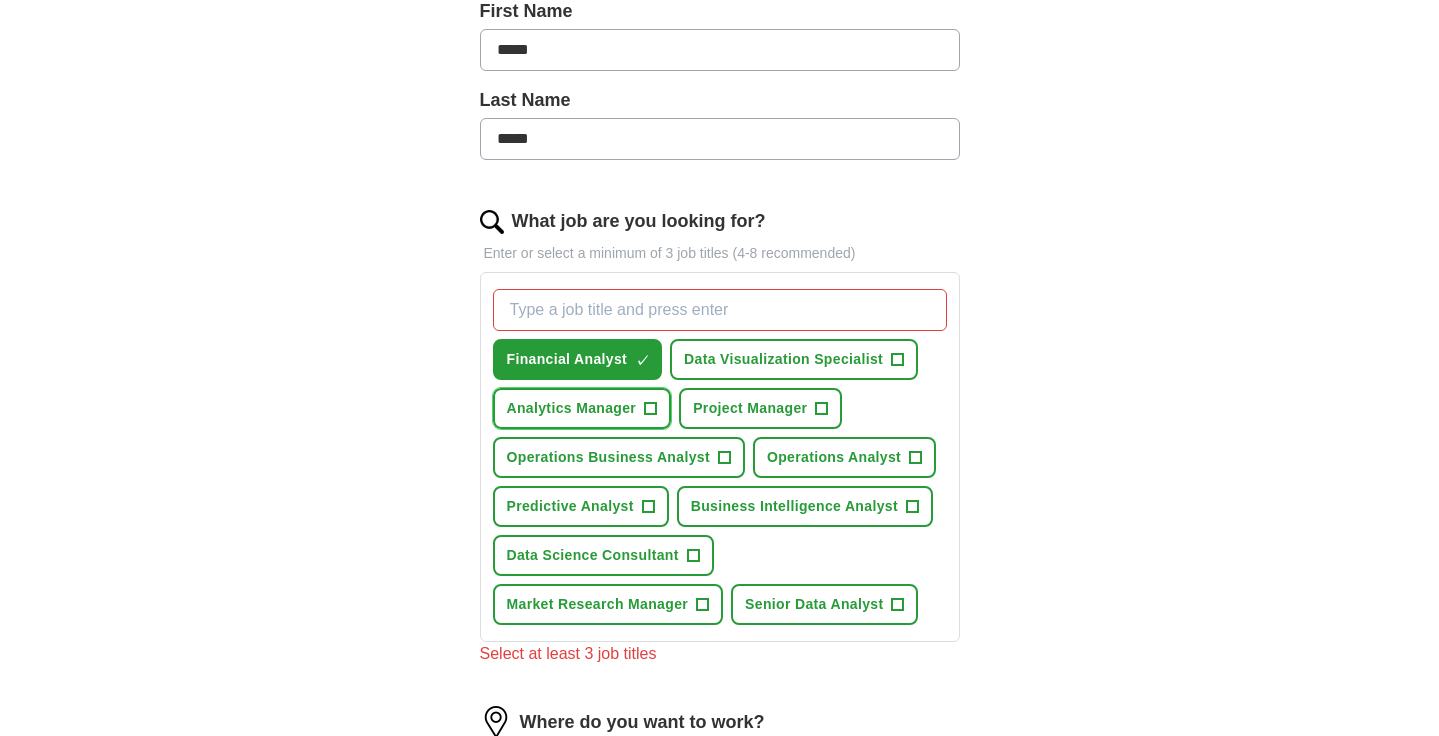 click on "Analytics Manager +" at bounding box center (582, 408) 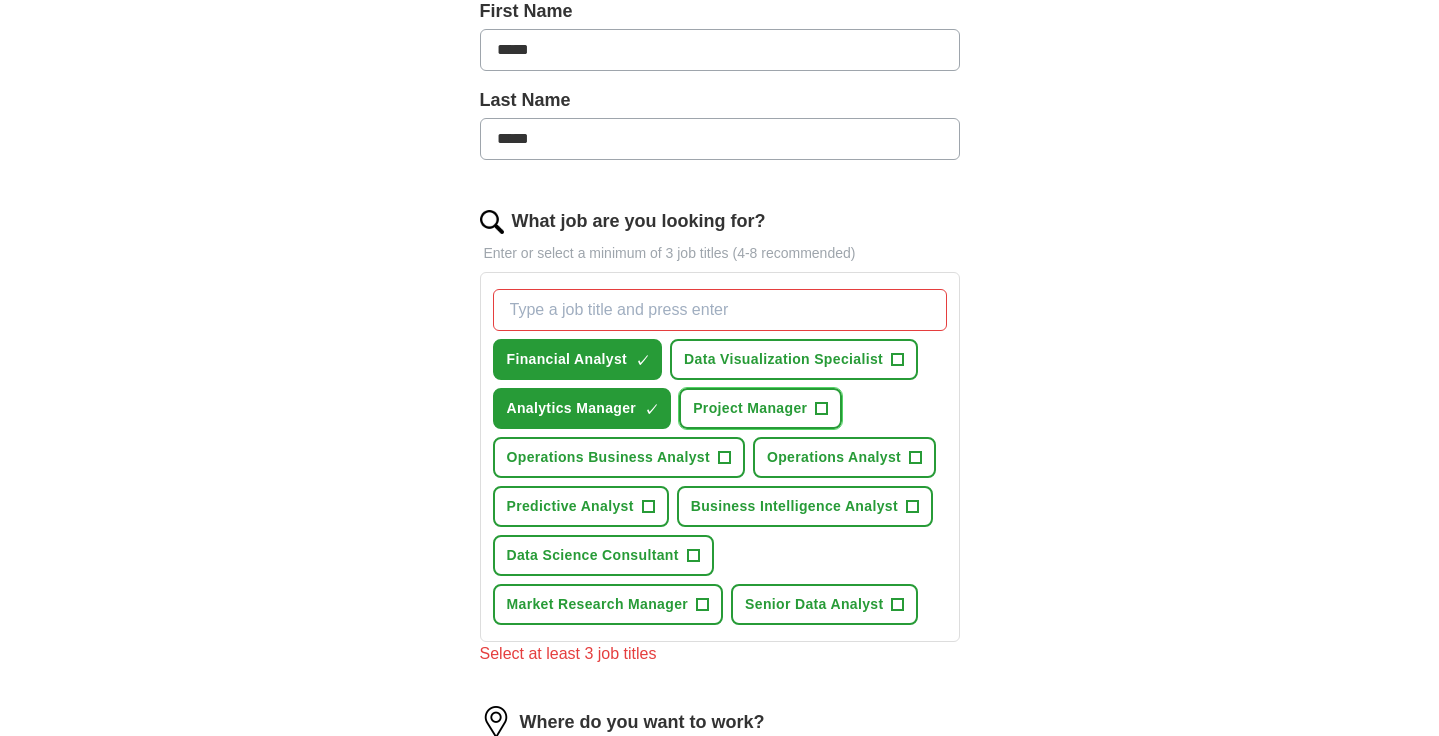 click on "Project Manager +" at bounding box center (760, 408) 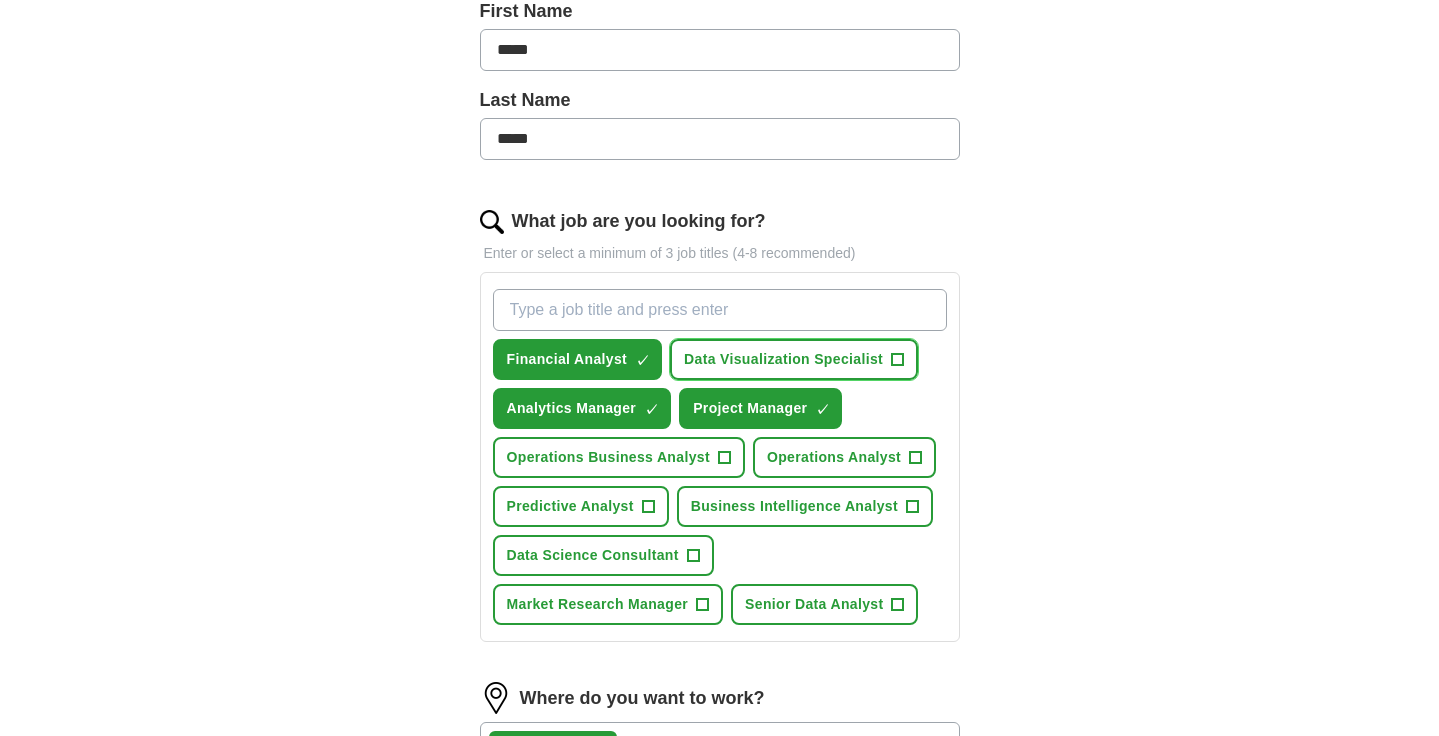 click on "+" at bounding box center (898, 360) 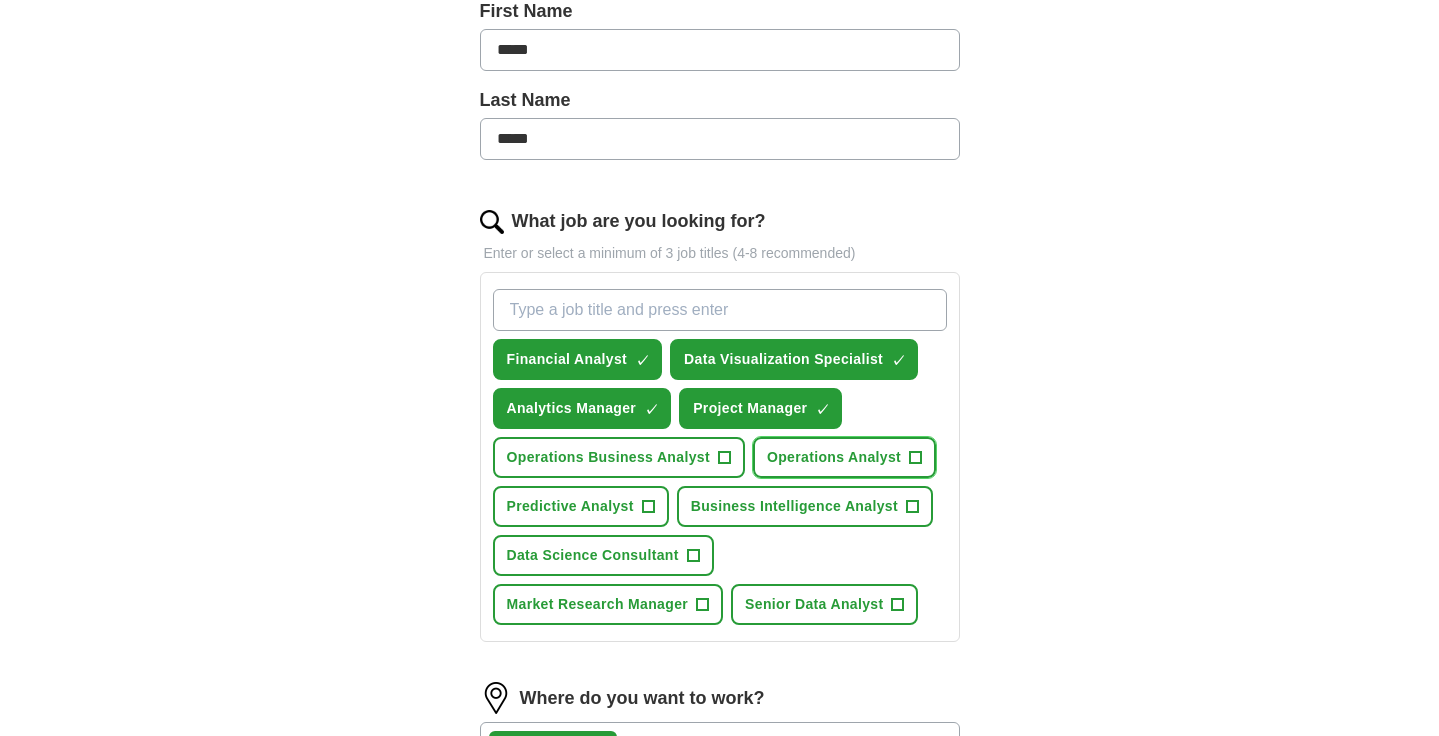 click on "Operations Analyst +" at bounding box center (844, 457) 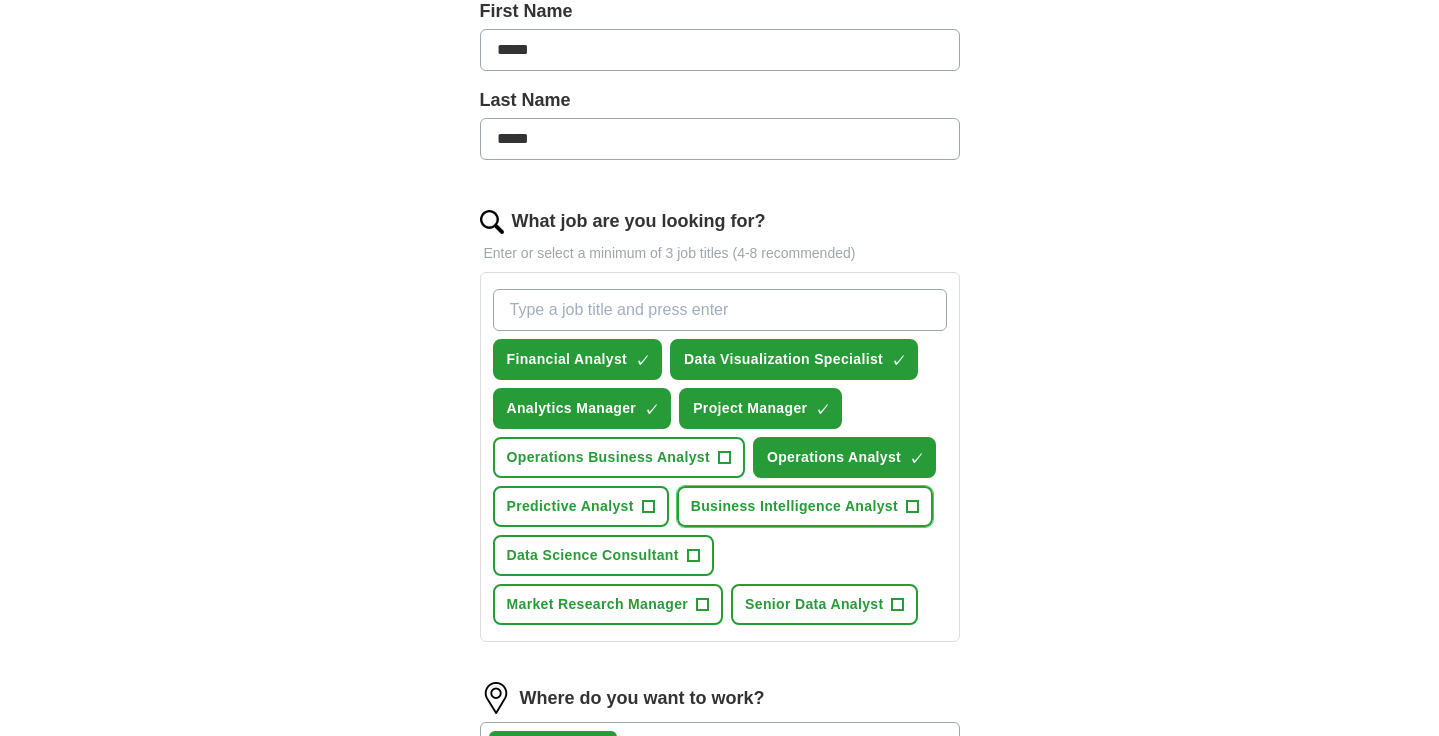 click on "Business Intelligence Analyst +" at bounding box center (805, 506) 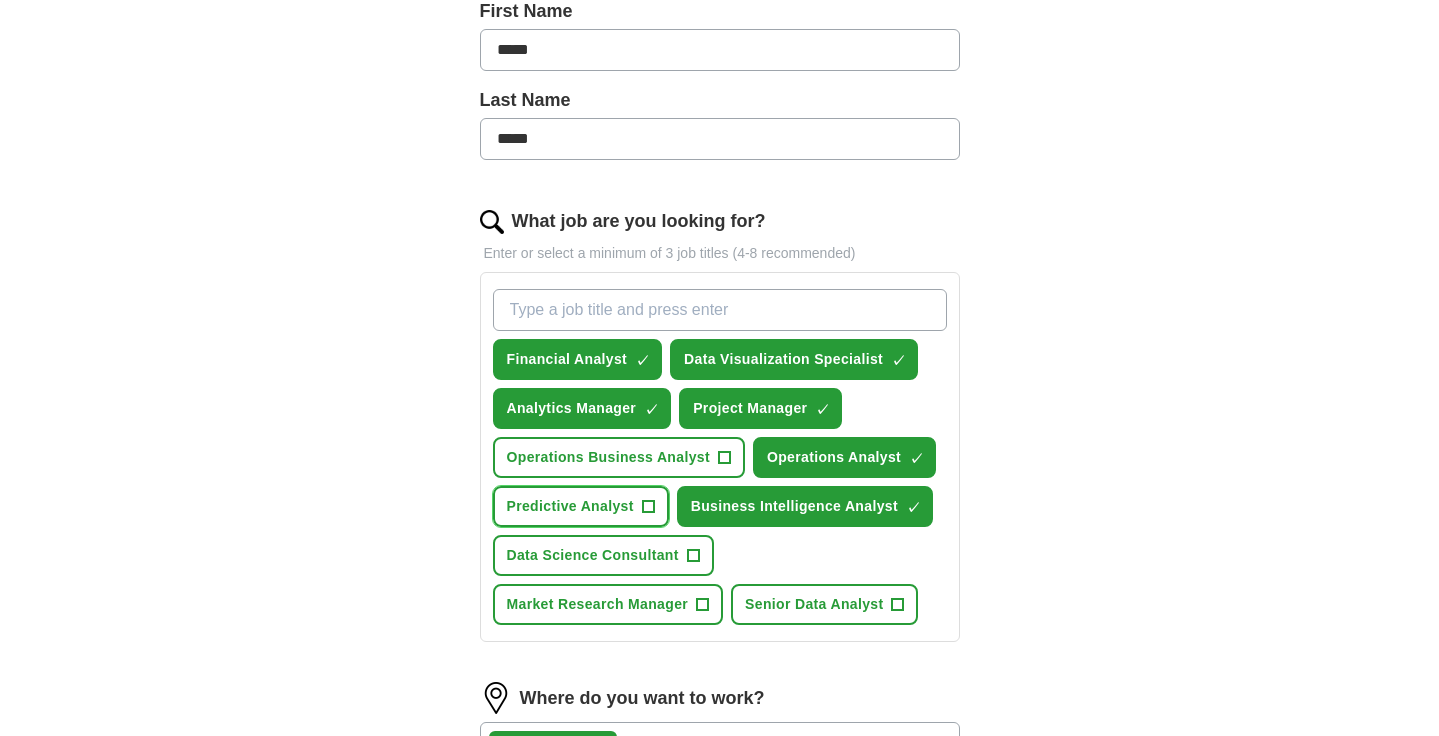 click on "Predictive Analyst +" at bounding box center [581, 506] 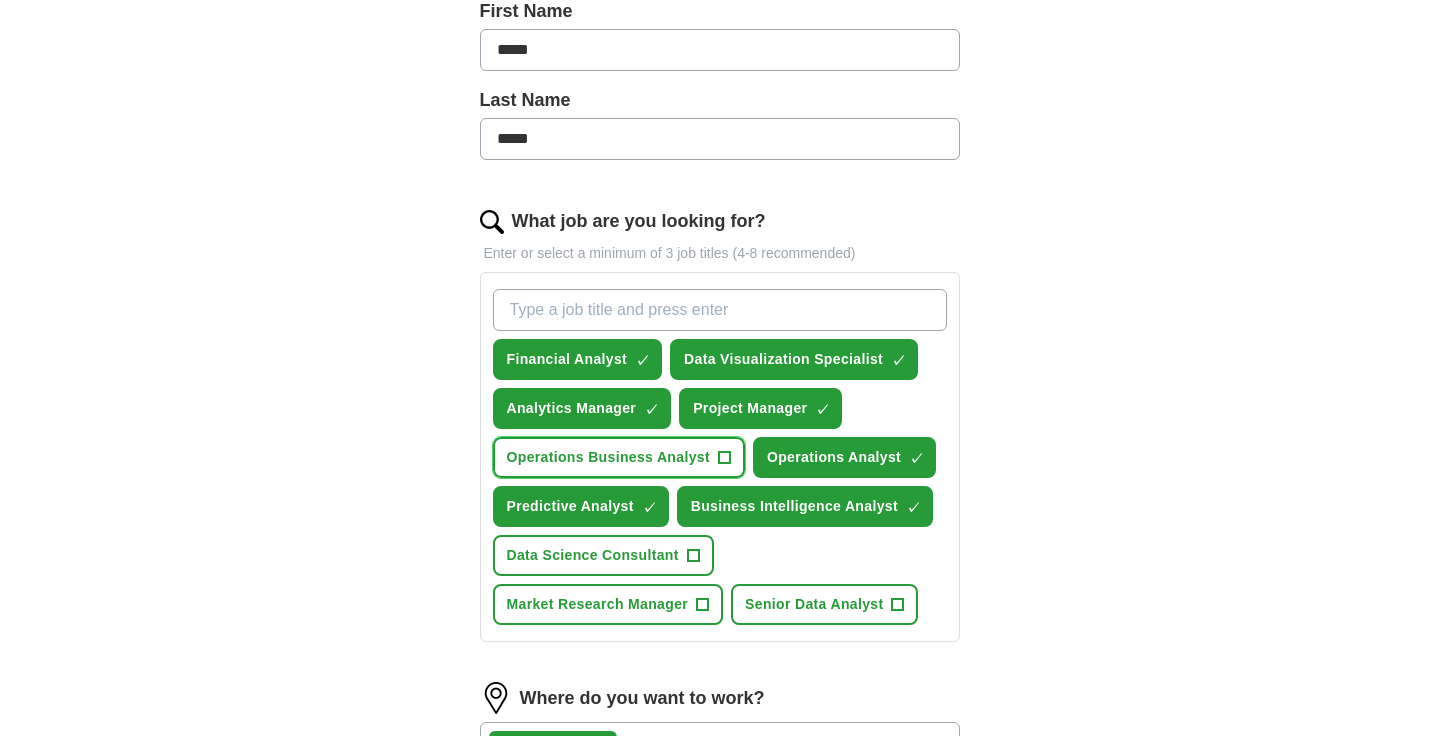 click on "Operations Business Analyst" at bounding box center [608, 457] 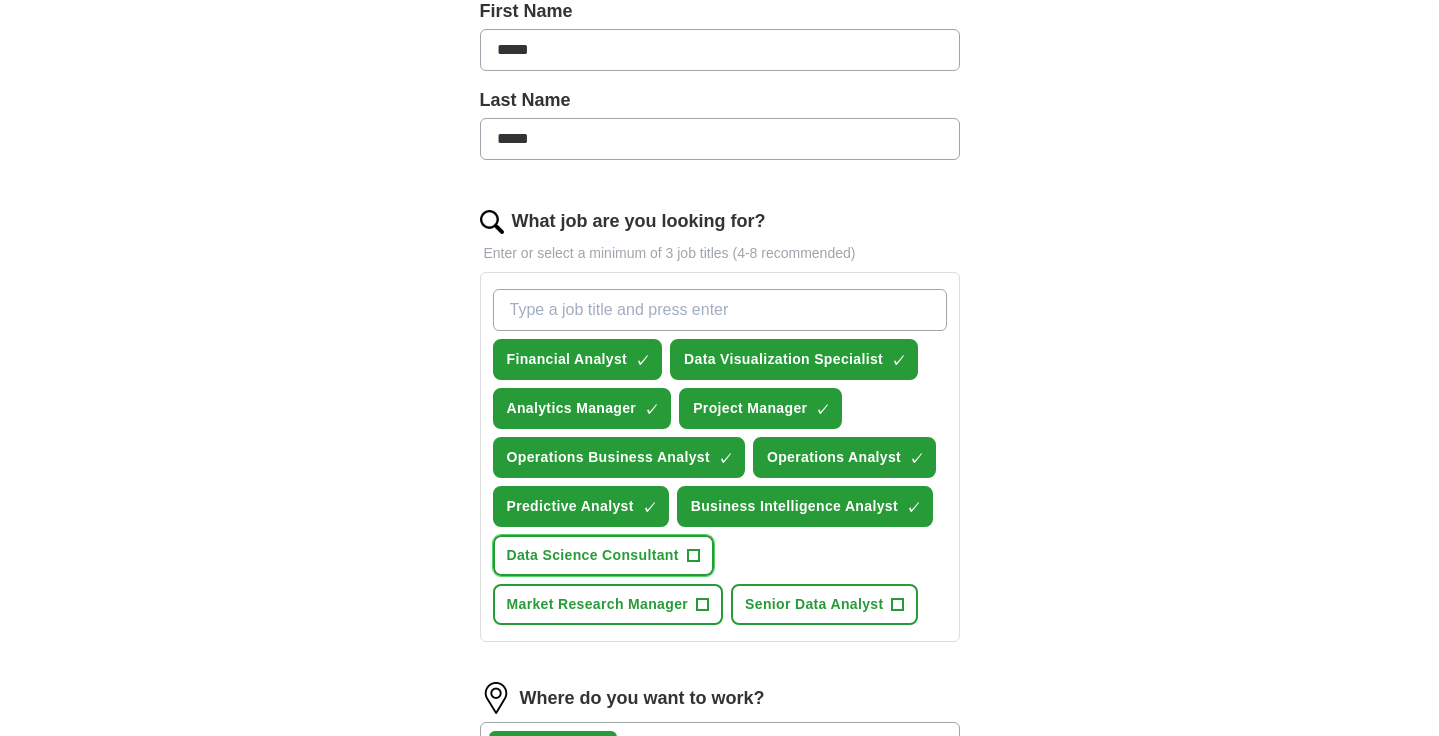 click on "Data Science Consultant +" at bounding box center [603, 555] 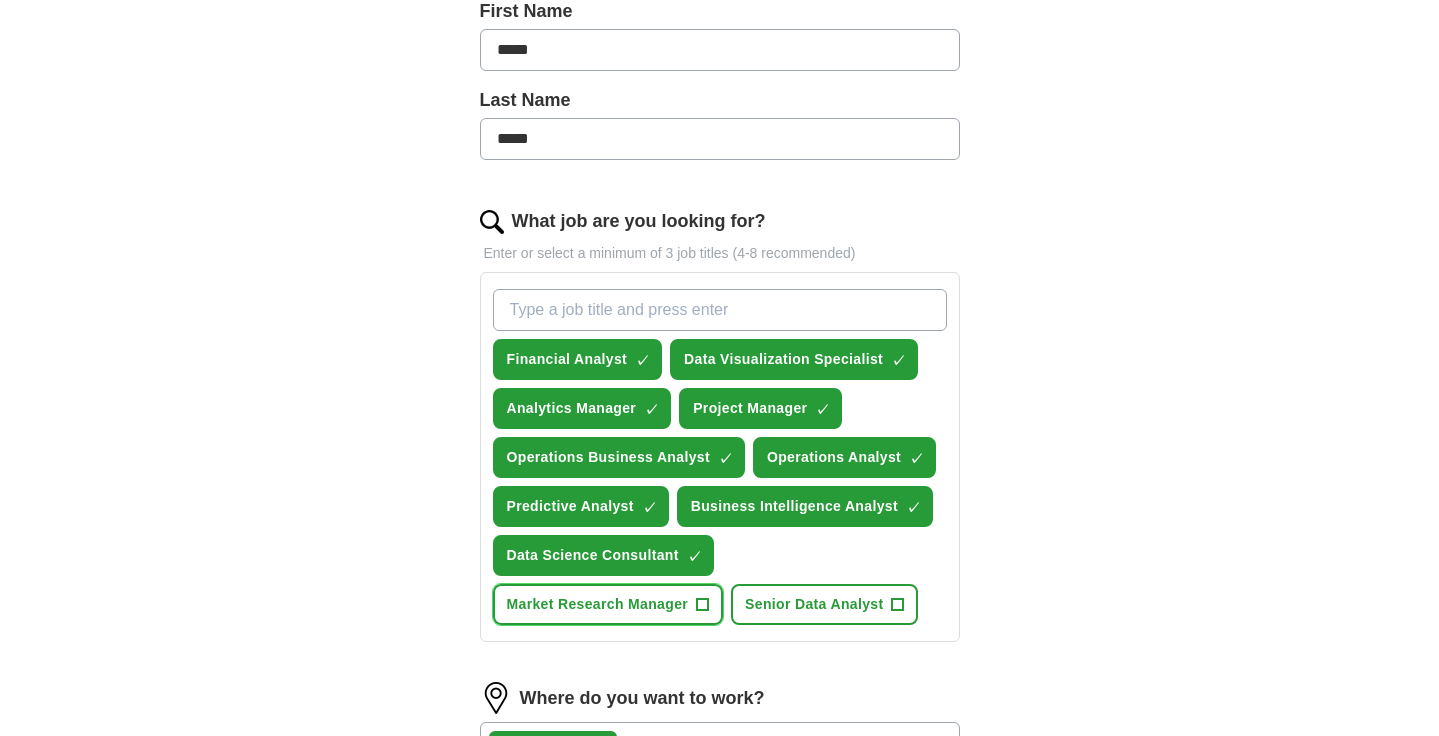 click on "Market Research Manager +" at bounding box center [608, 604] 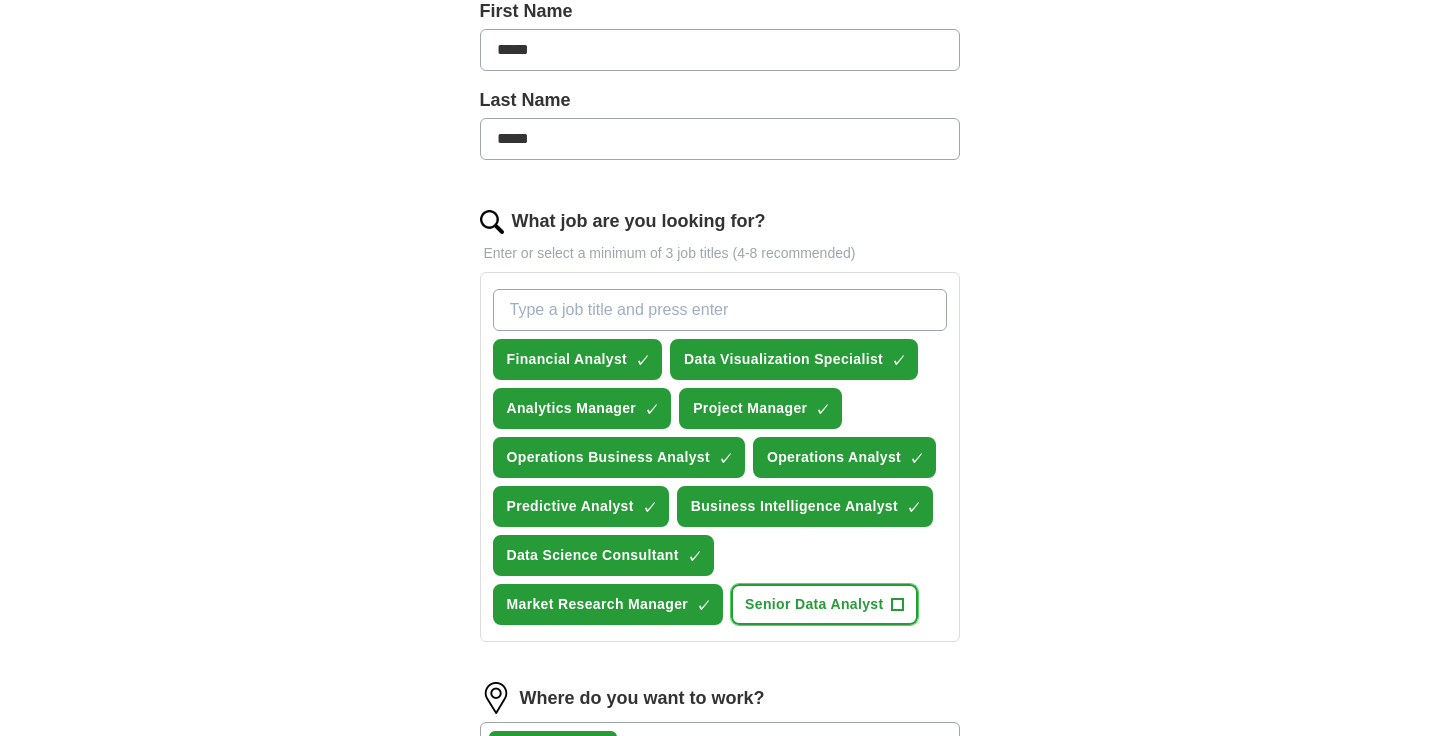 click on "Senior Data Analyst" at bounding box center [814, 604] 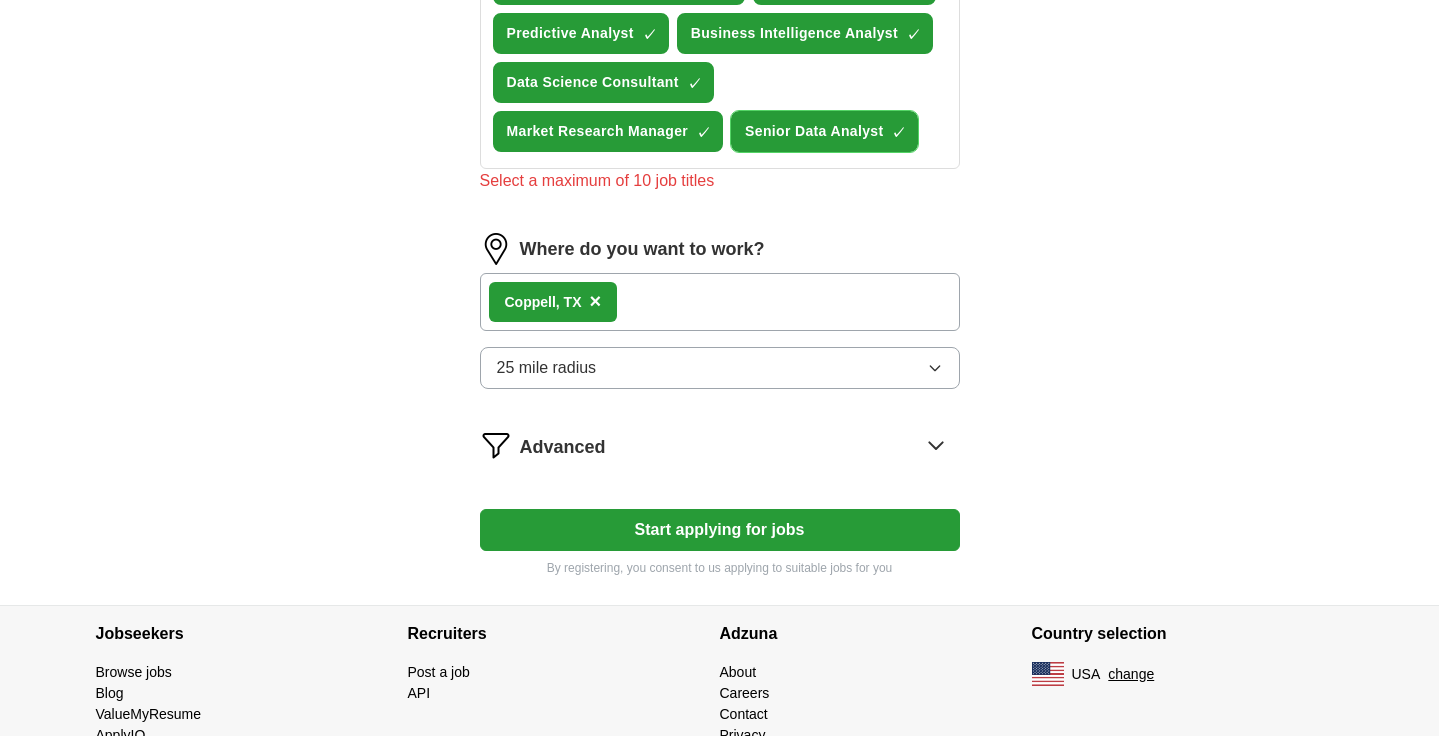 scroll, scrollTop: 1008, scrollLeft: 0, axis: vertical 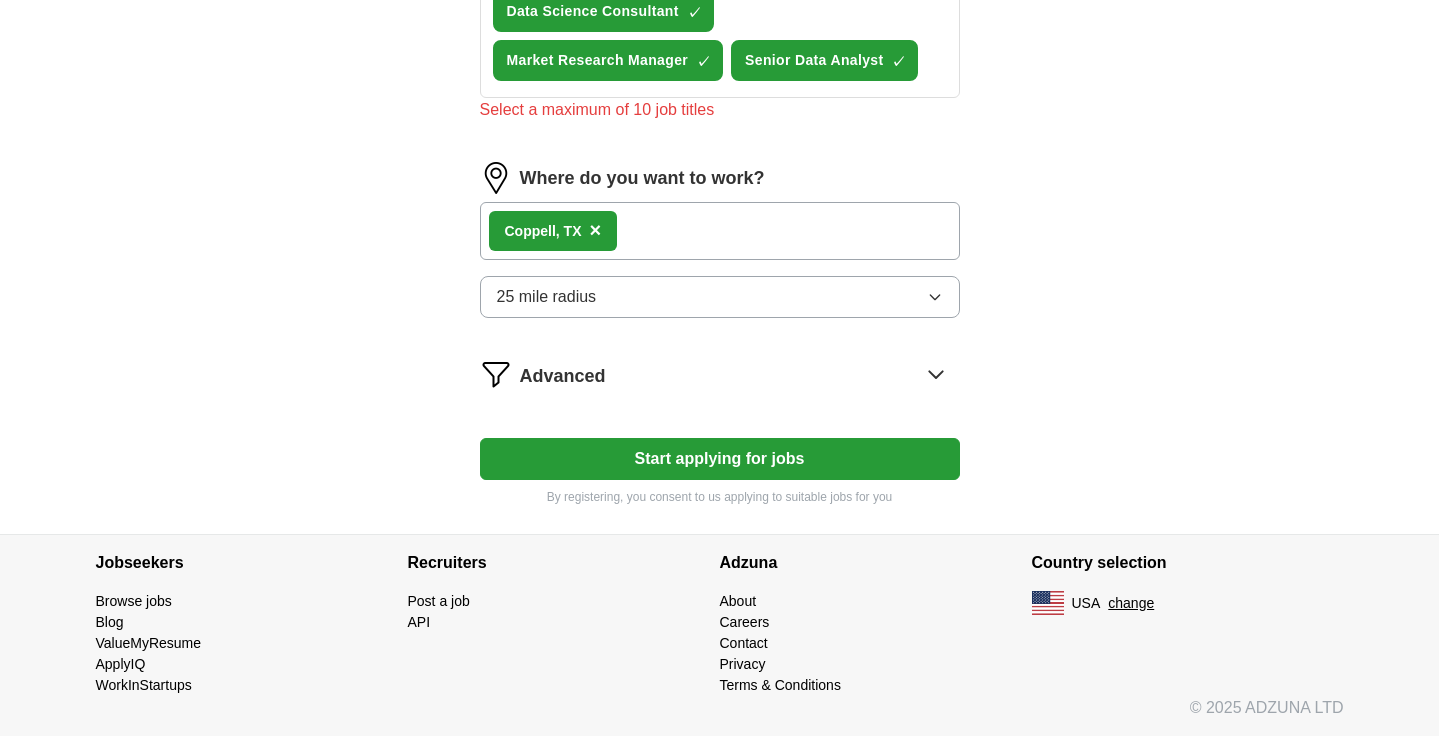 click on "Start applying for jobs" at bounding box center [720, 459] 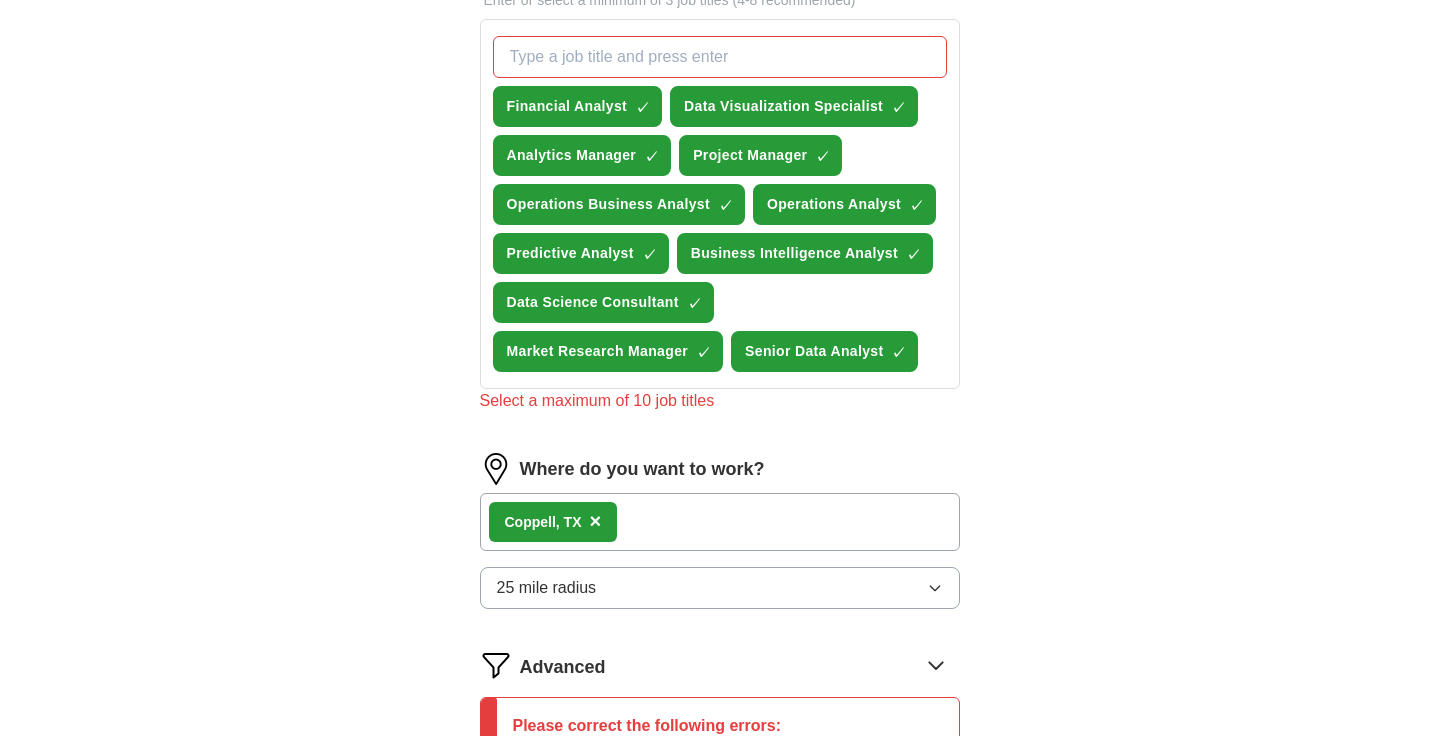 scroll, scrollTop: 736, scrollLeft: 0, axis: vertical 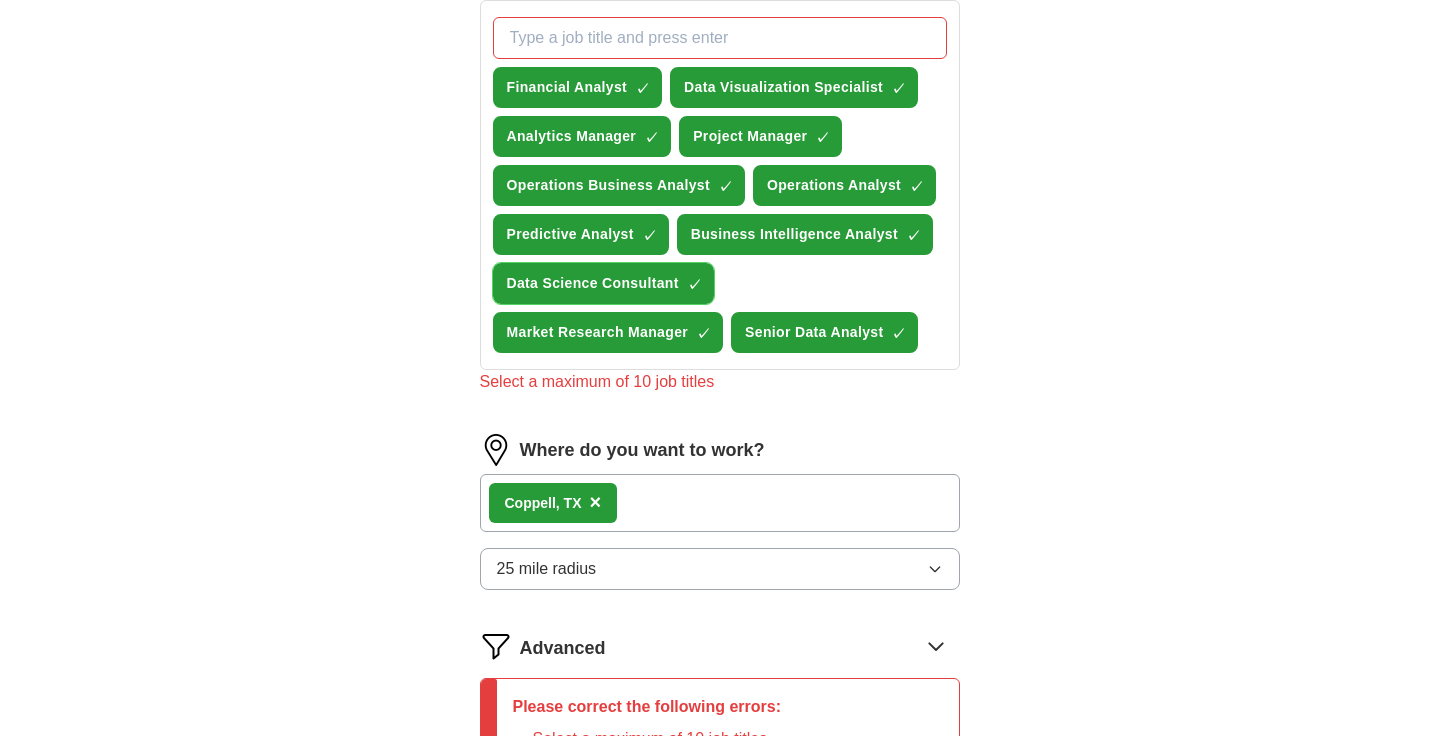 click on "Data Science Consultant" at bounding box center [593, 283] 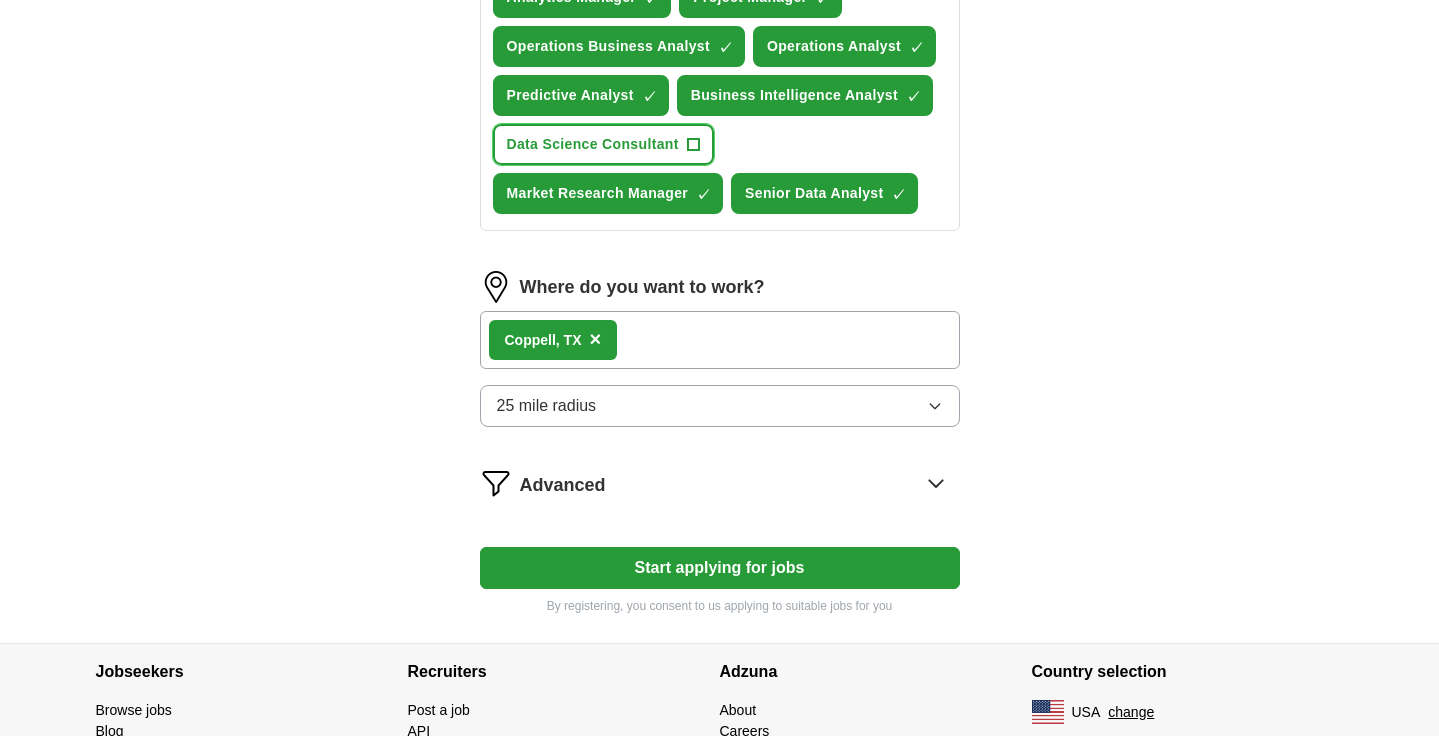 scroll, scrollTop: 984, scrollLeft: 0, axis: vertical 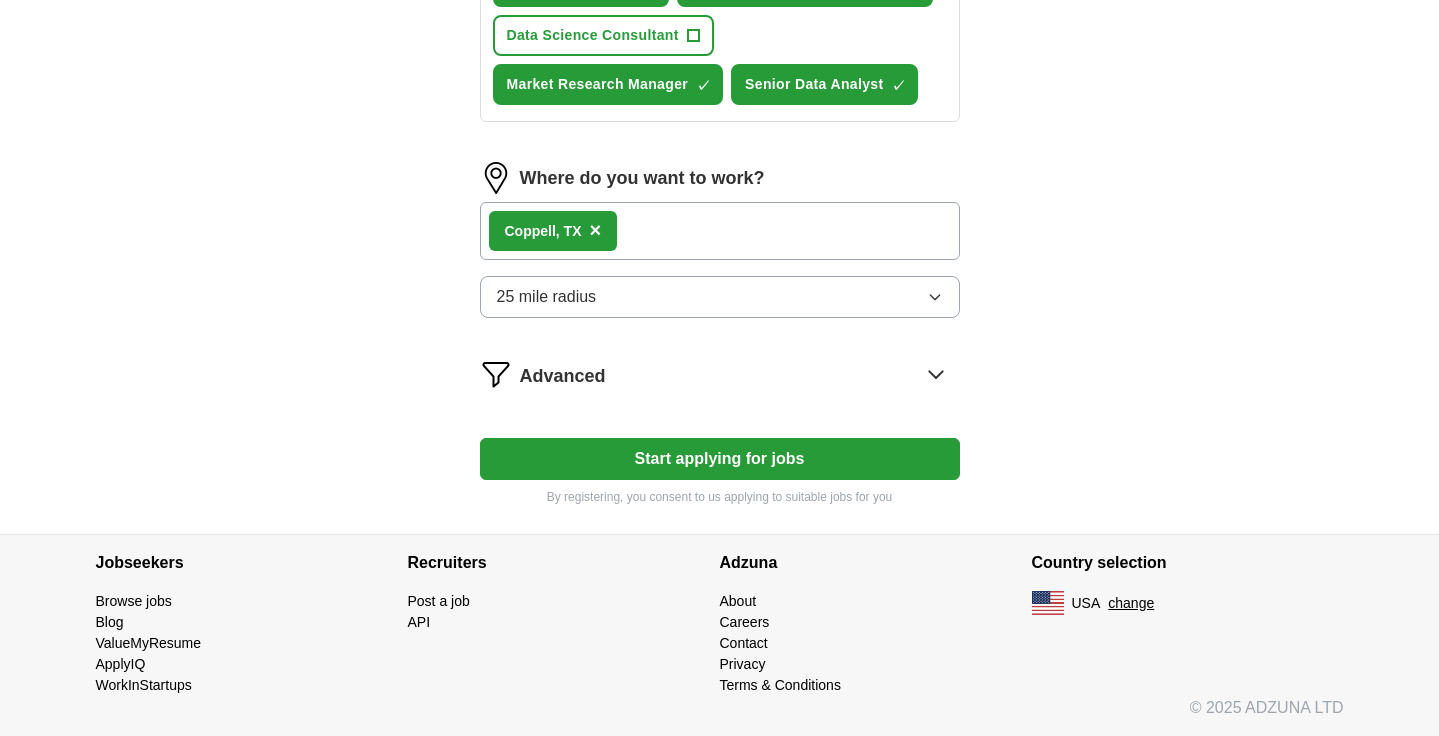 click on "Select a resume [FIRST] [LAST]_Resume_Classic Format_[DATE], [TIME] Upload a different  resume By uploading your  resume  you agree to our   T&Cs   and   Privacy Notice . First Name ***** Last Name ***** What job are you looking for? Enter or select a minimum of 3 job titles (4-8 recommended) ✓ × ✓ × ✓ × ✓ × ✓ × ✓ × ✓ × ✓ × + ✓ × ✓ × Where do you want to work? [CITY] , TX × 25 mile radius Advanced Start applying for jobs By registering, you consent to us applying to suitable jobs for you" at bounding box center [720, -103] 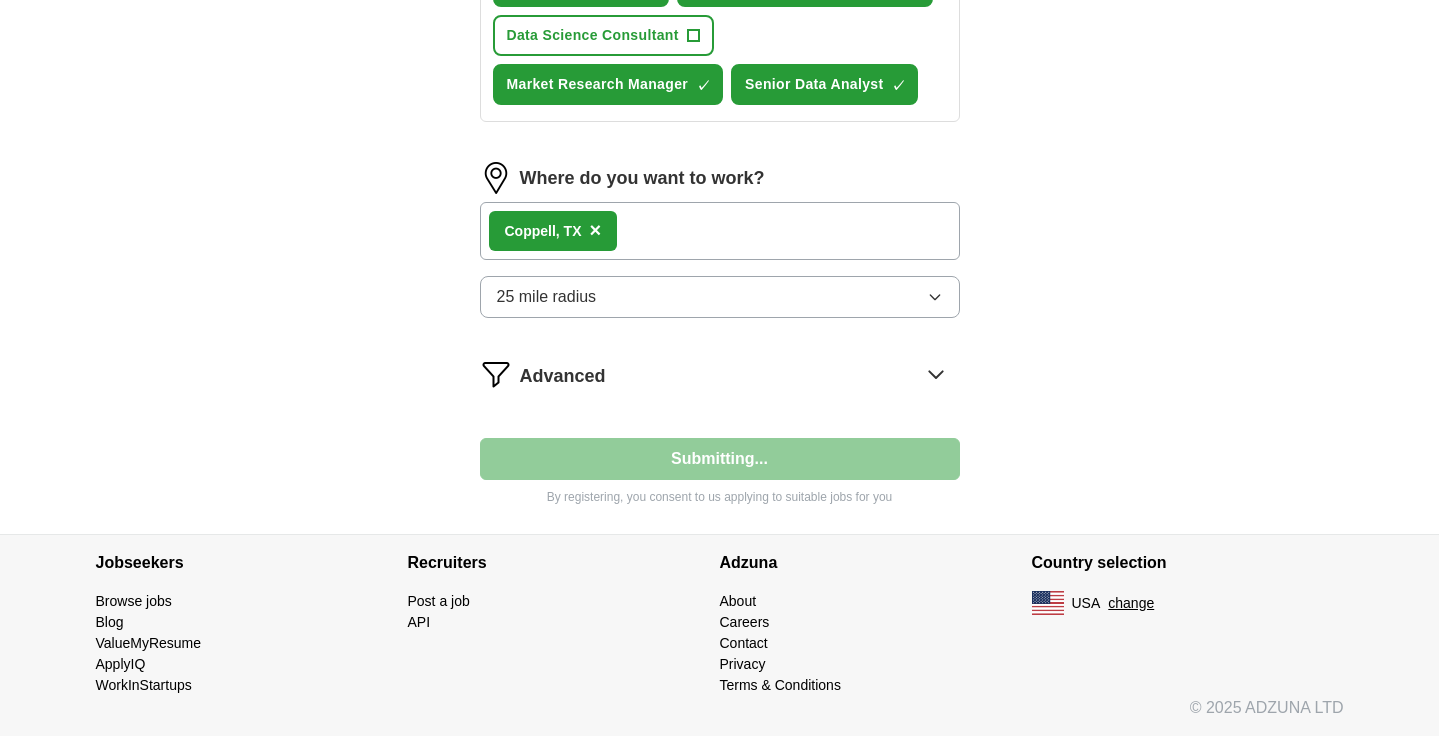 select on "**" 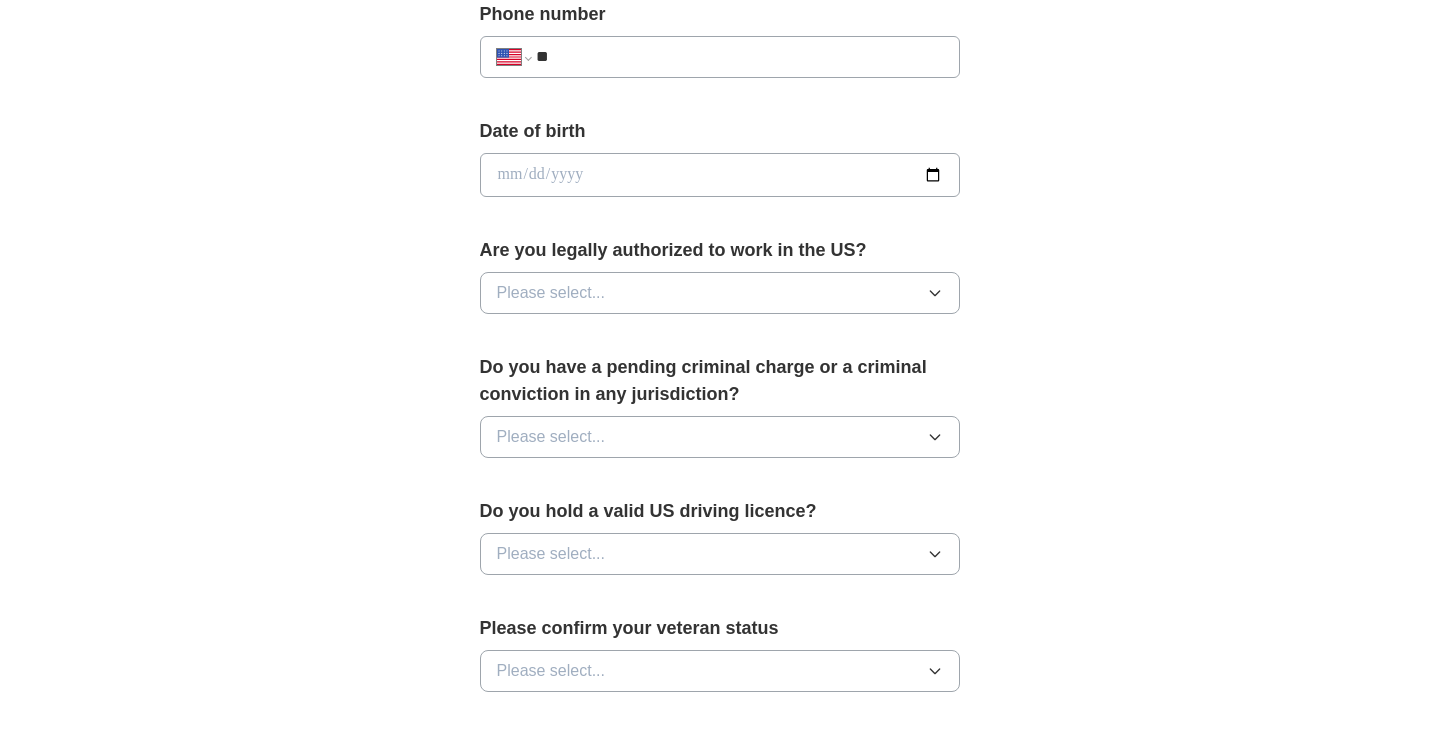 scroll, scrollTop: 834, scrollLeft: 0, axis: vertical 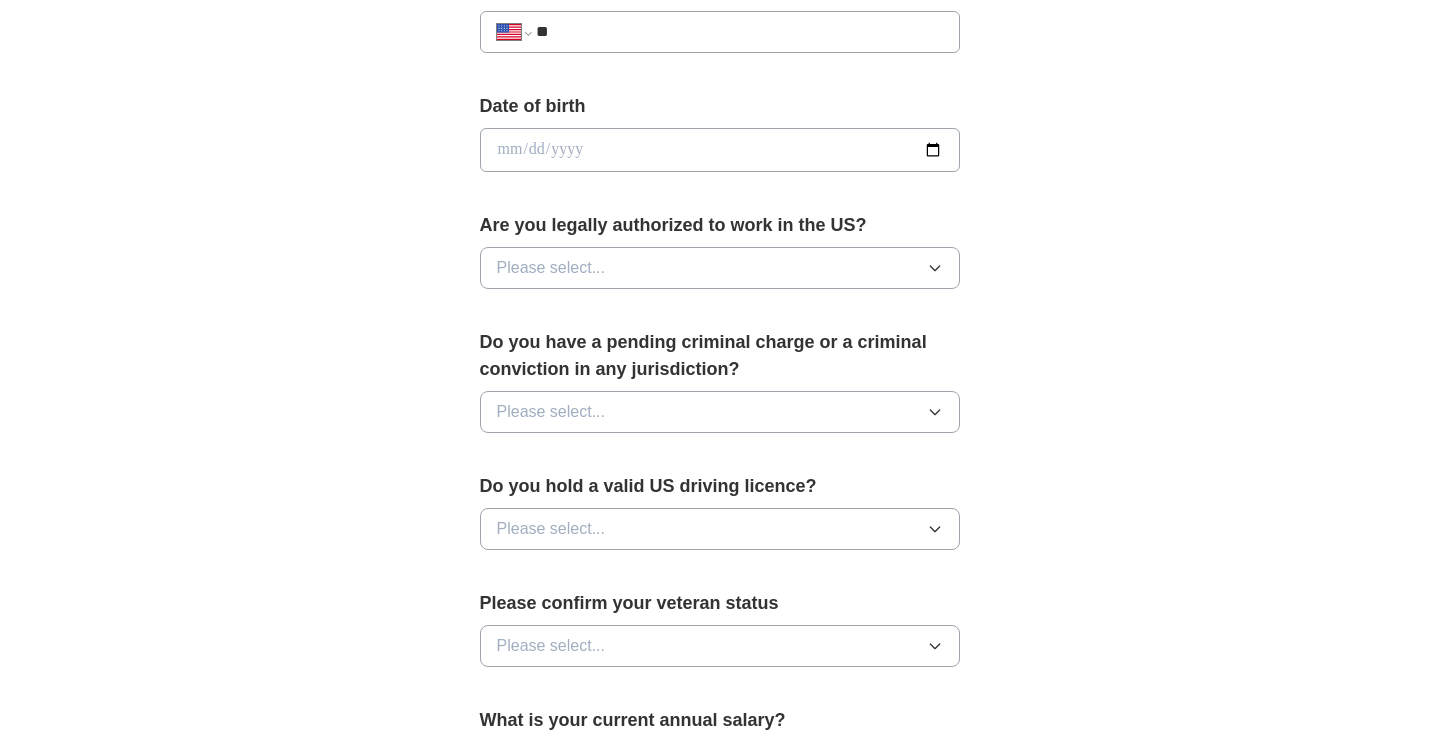 click on "Please select..." at bounding box center (720, 268) 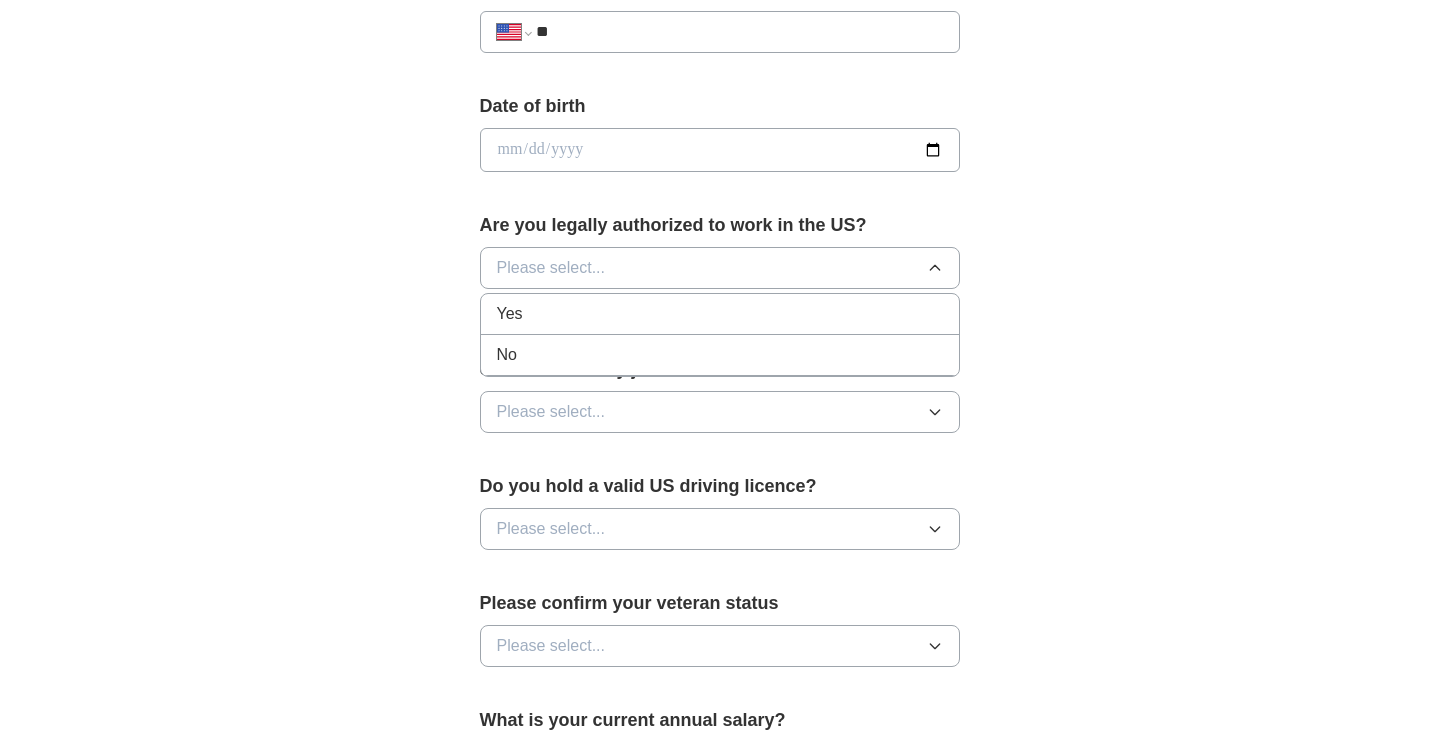 click on "Yes" at bounding box center [720, 314] 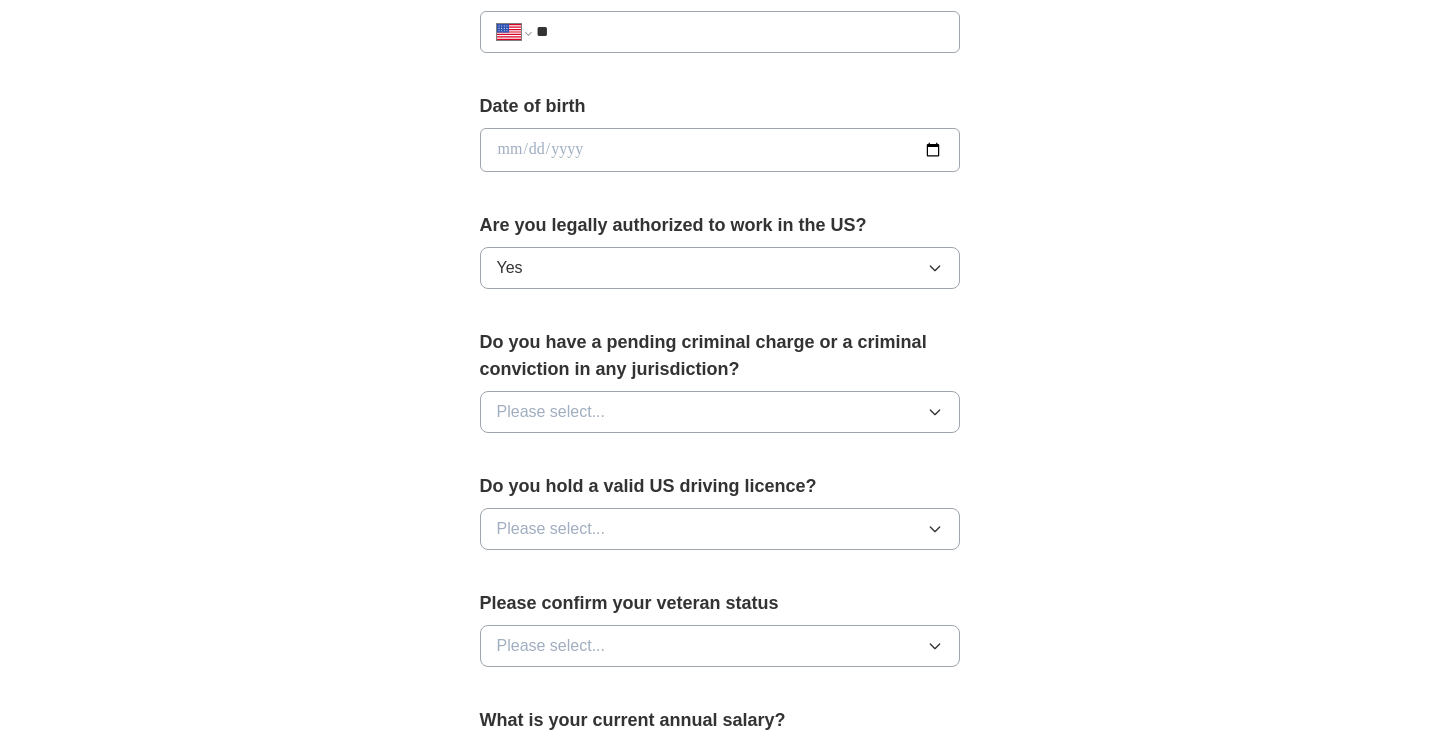click on "Please select..." at bounding box center [720, 412] 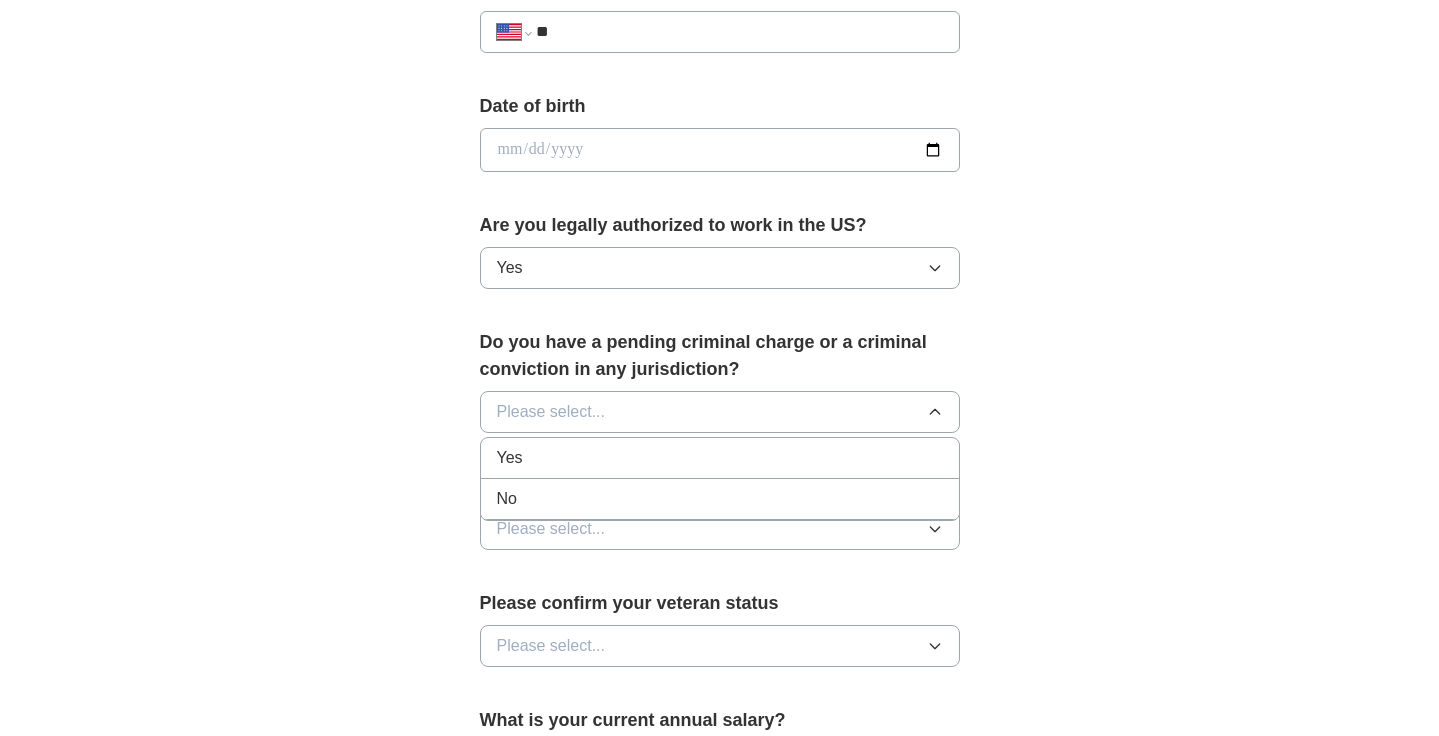 click on "No" at bounding box center [720, 499] 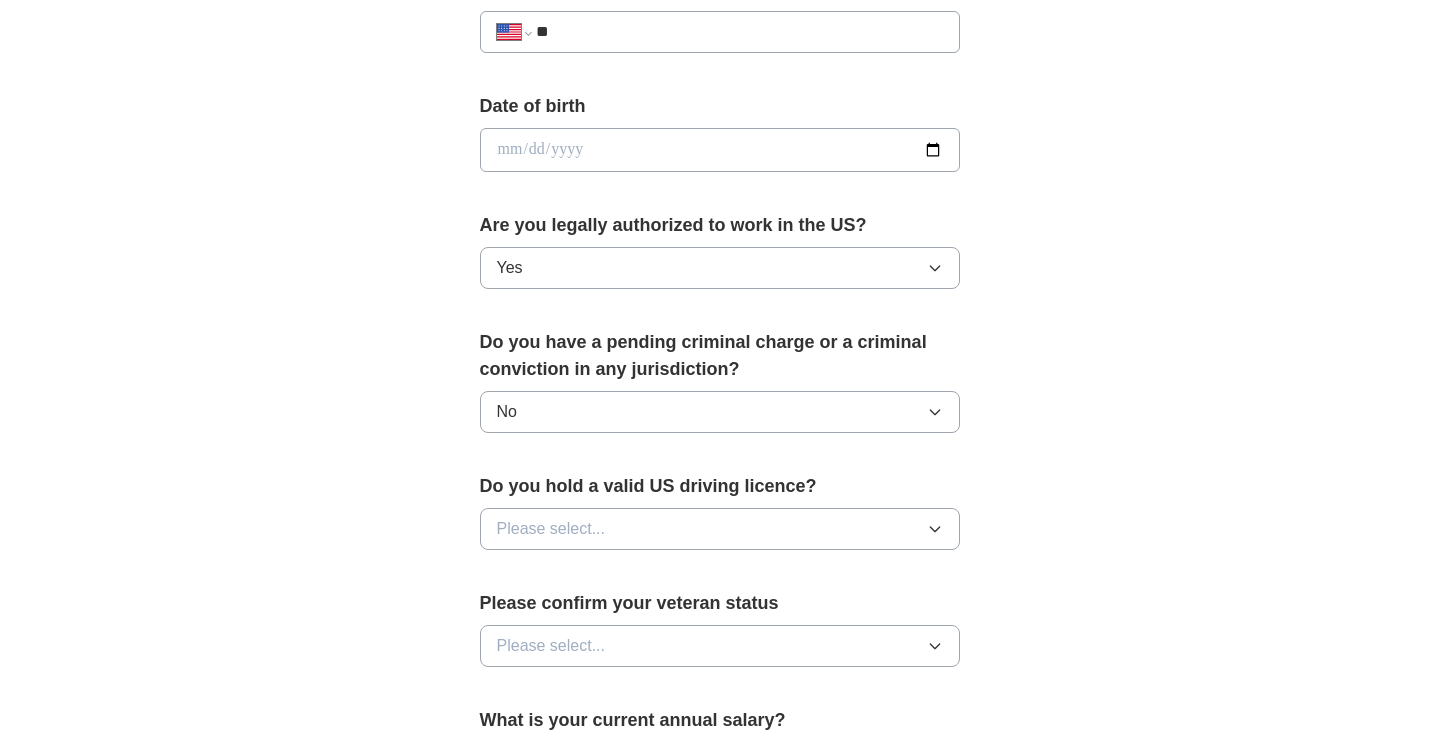 click on "Please select..." at bounding box center (720, 529) 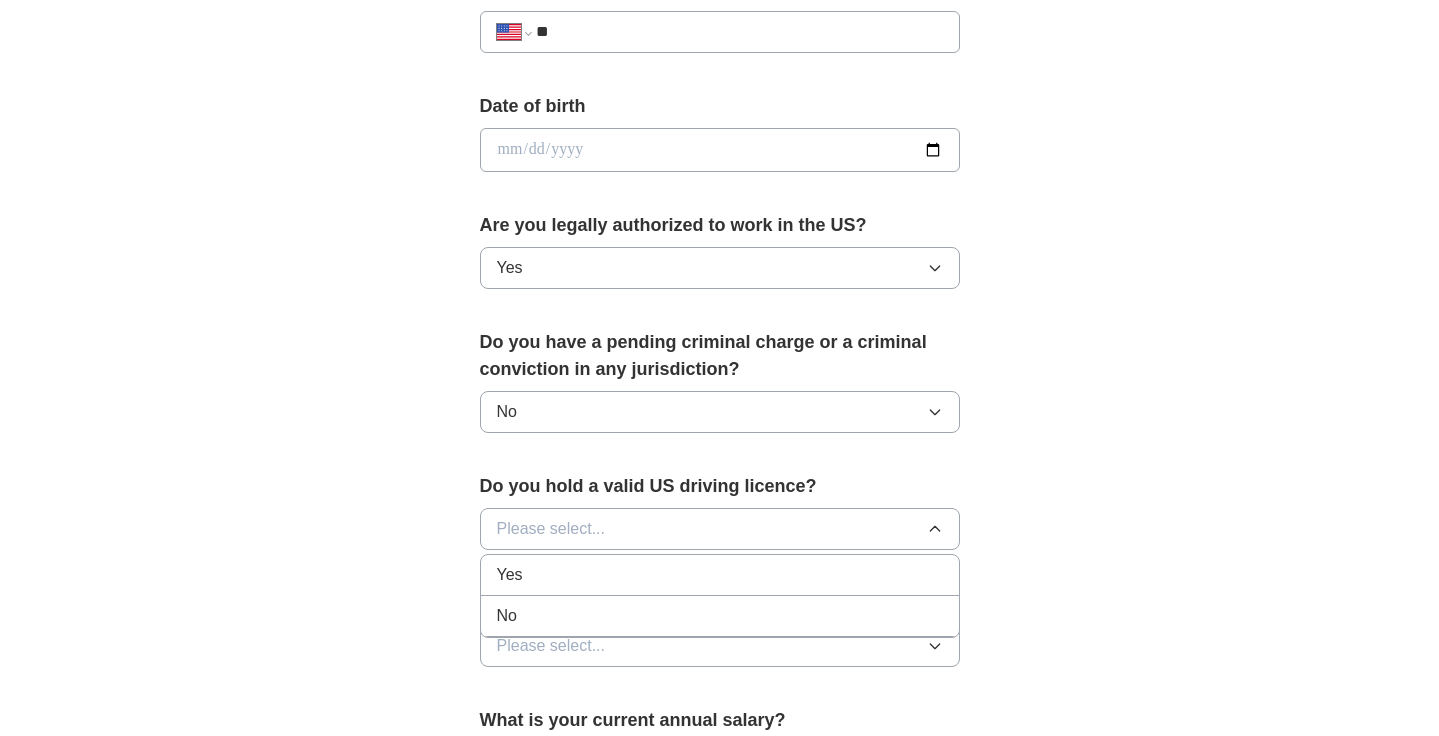 click on "Yes" at bounding box center [720, 575] 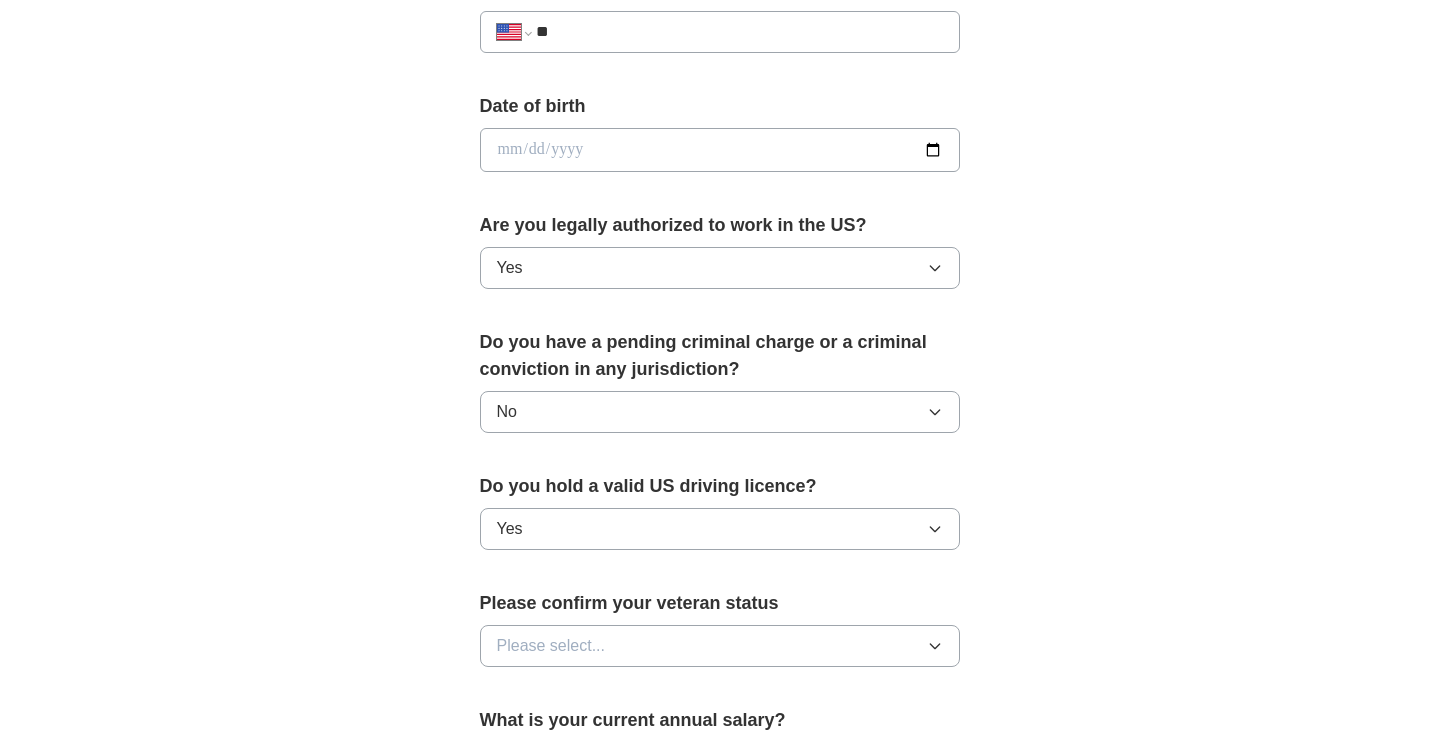 click on "Please select..." at bounding box center (720, 646) 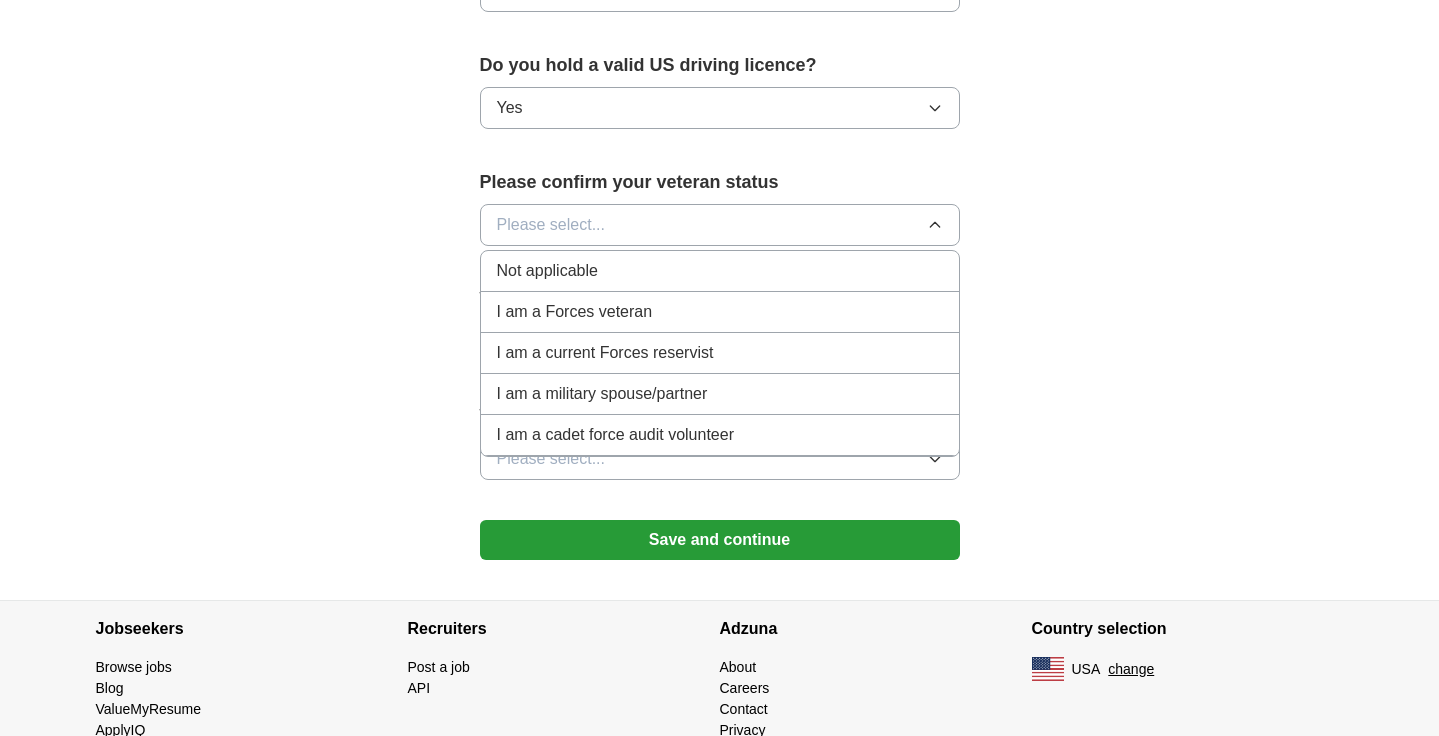 scroll, scrollTop: 1321, scrollLeft: 0, axis: vertical 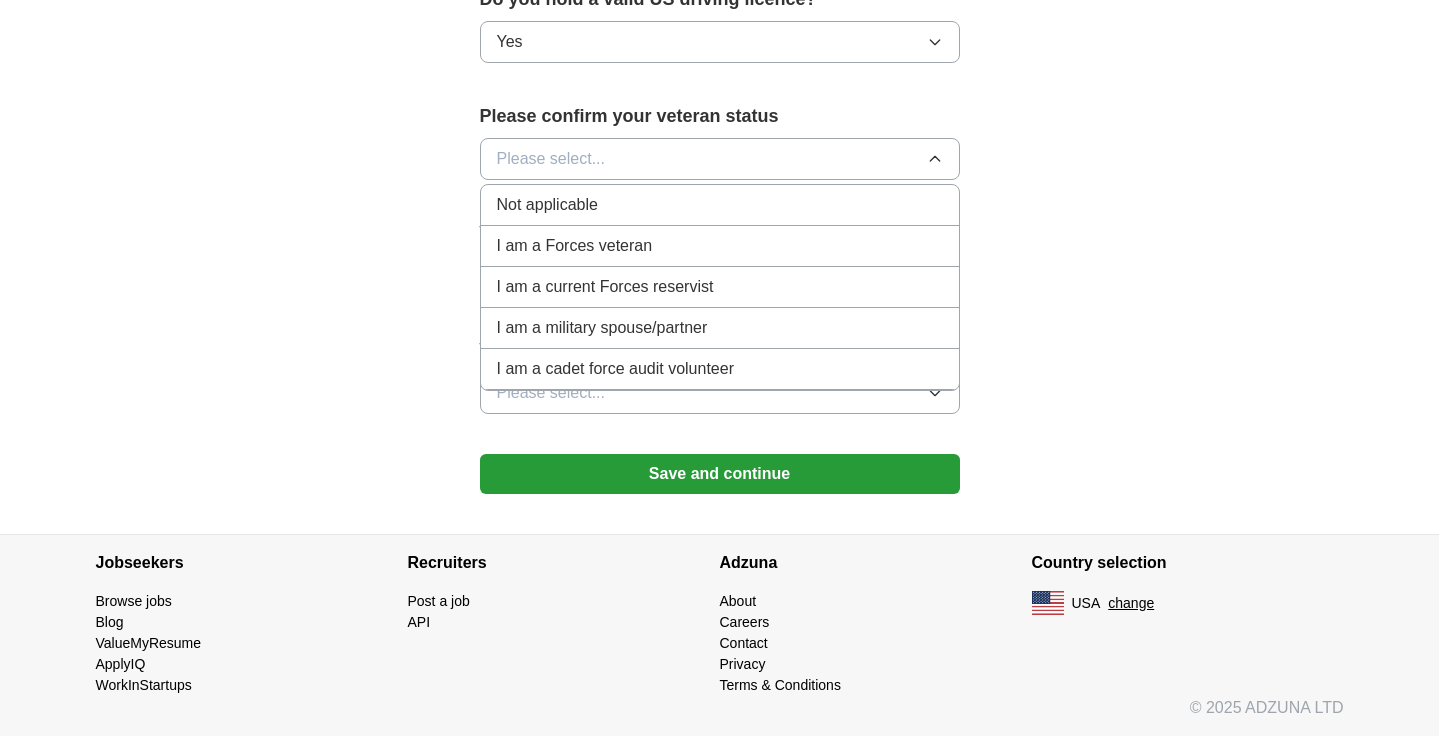 click on "Not applicable" at bounding box center (720, 205) 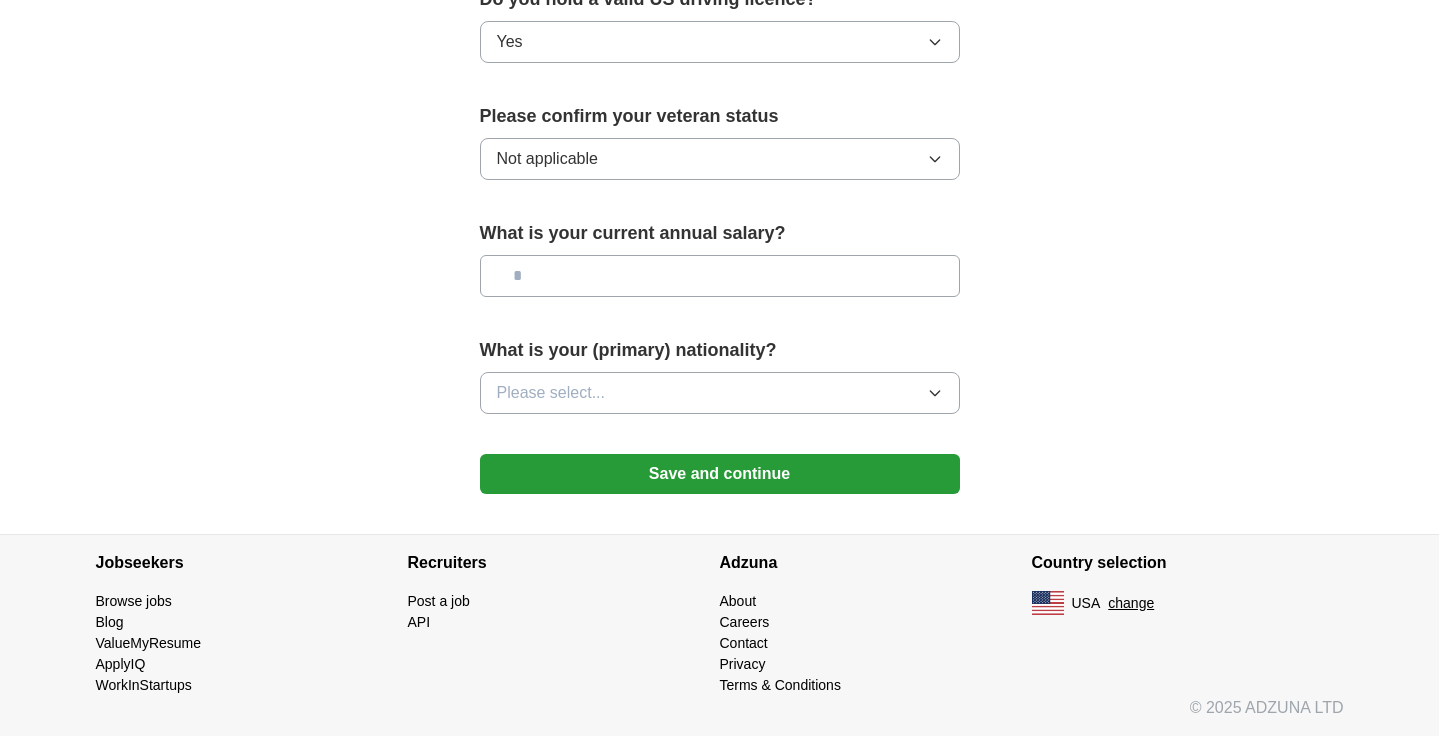 click at bounding box center (720, 276) 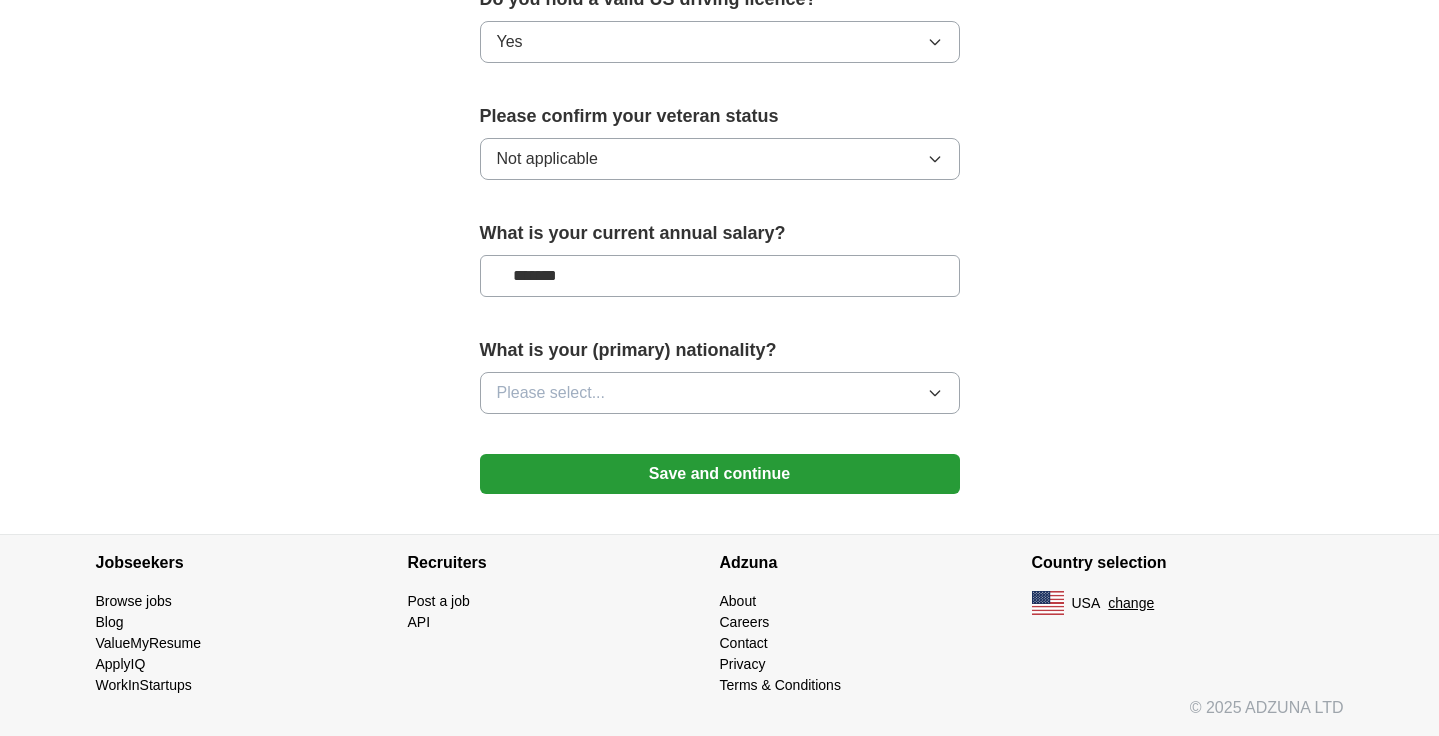 type on "*******" 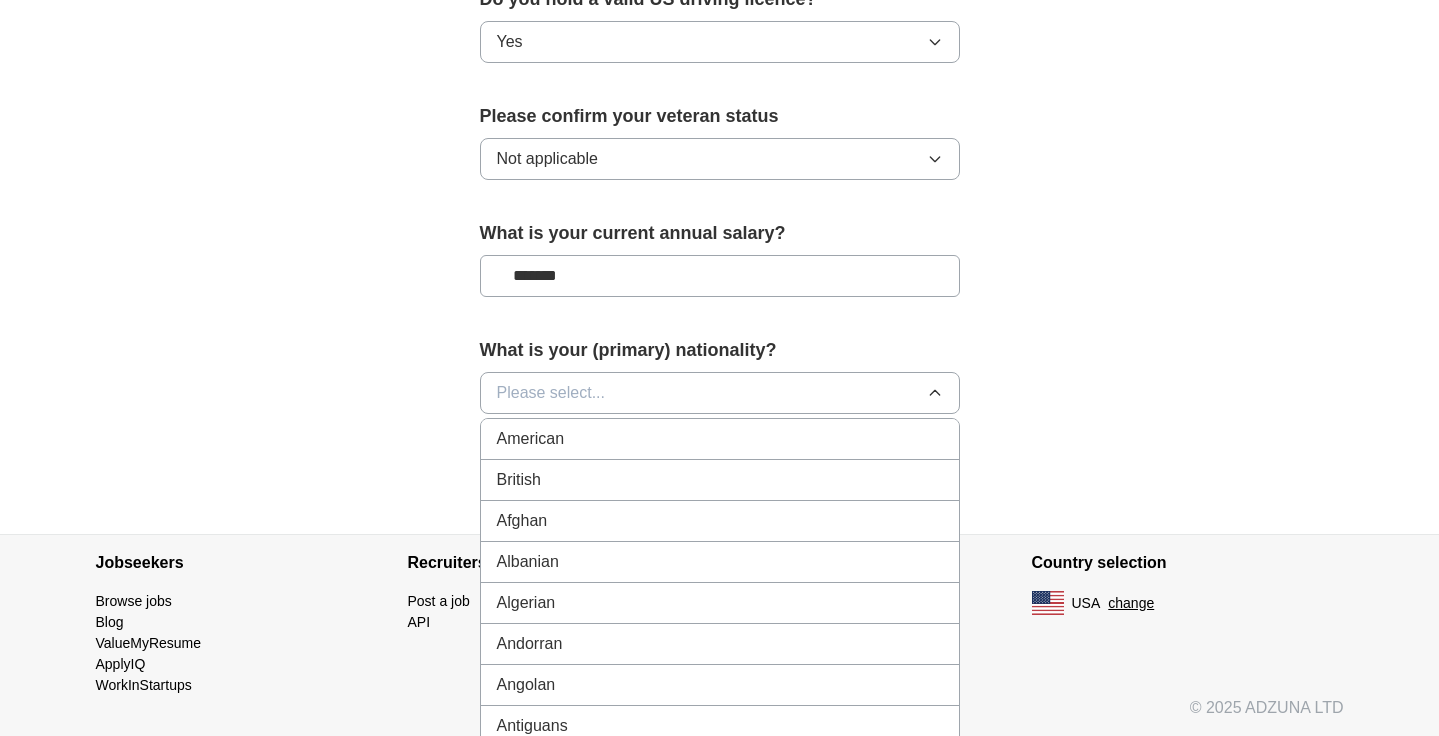 click on "American" at bounding box center [720, 439] 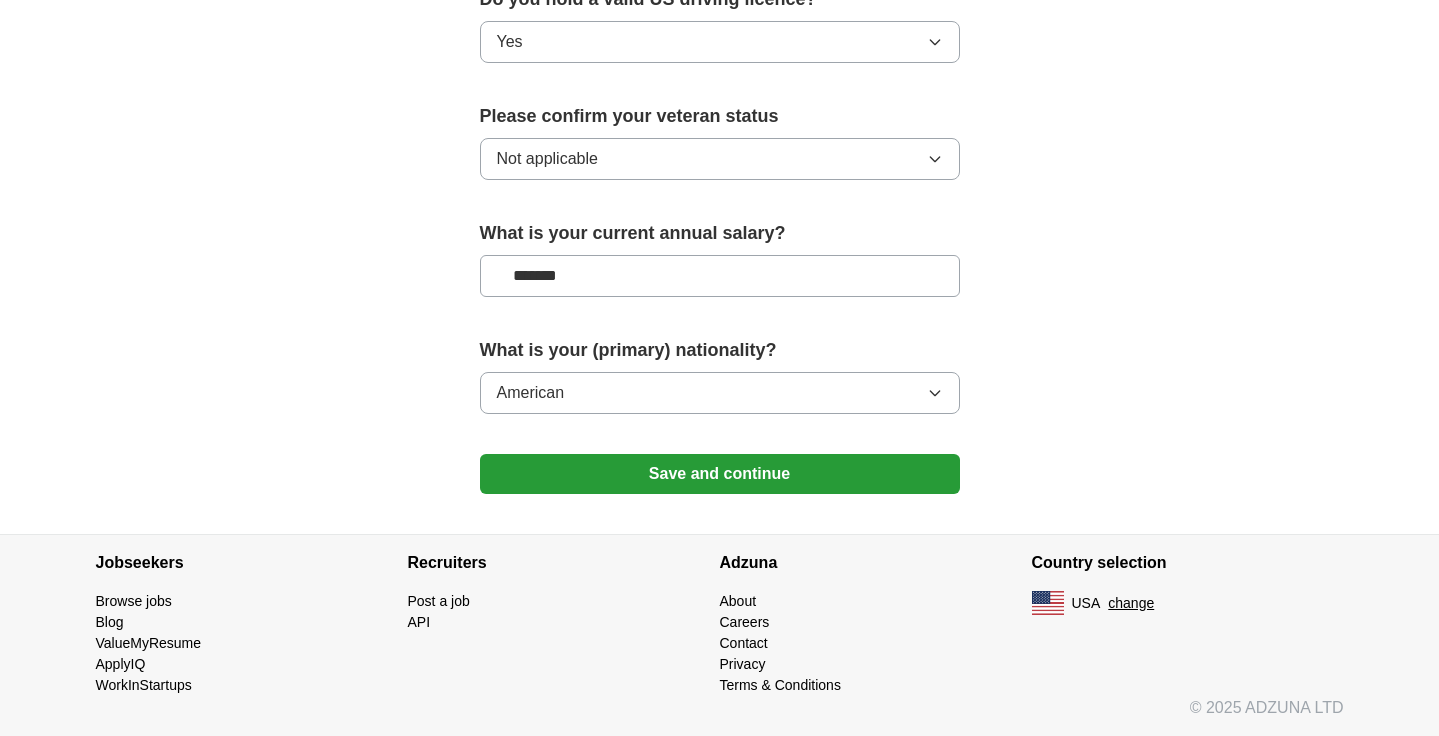 click on "What is your (primary) nationality? American" at bounding box center (720, 383) 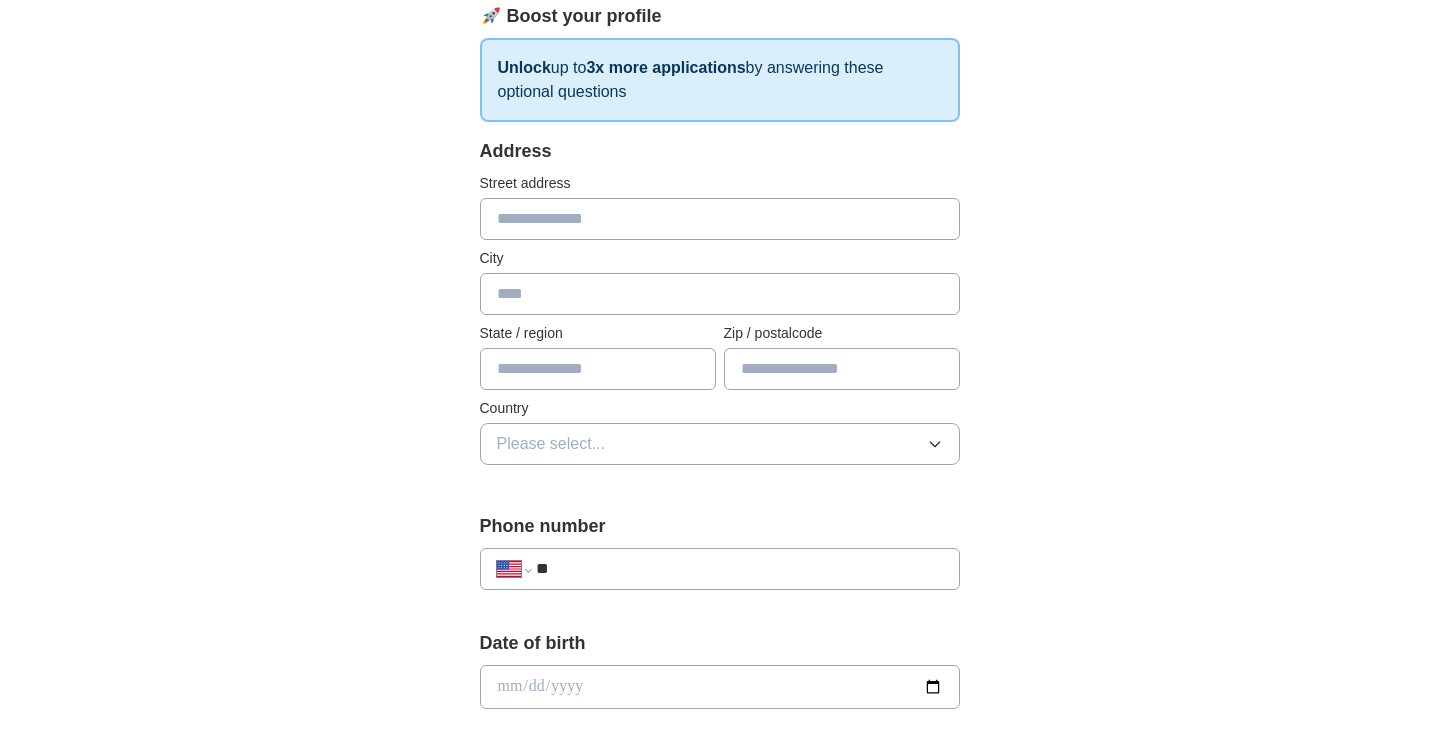 scroll, scrollTop: 296, scrollLeft: 0, axis: vertical 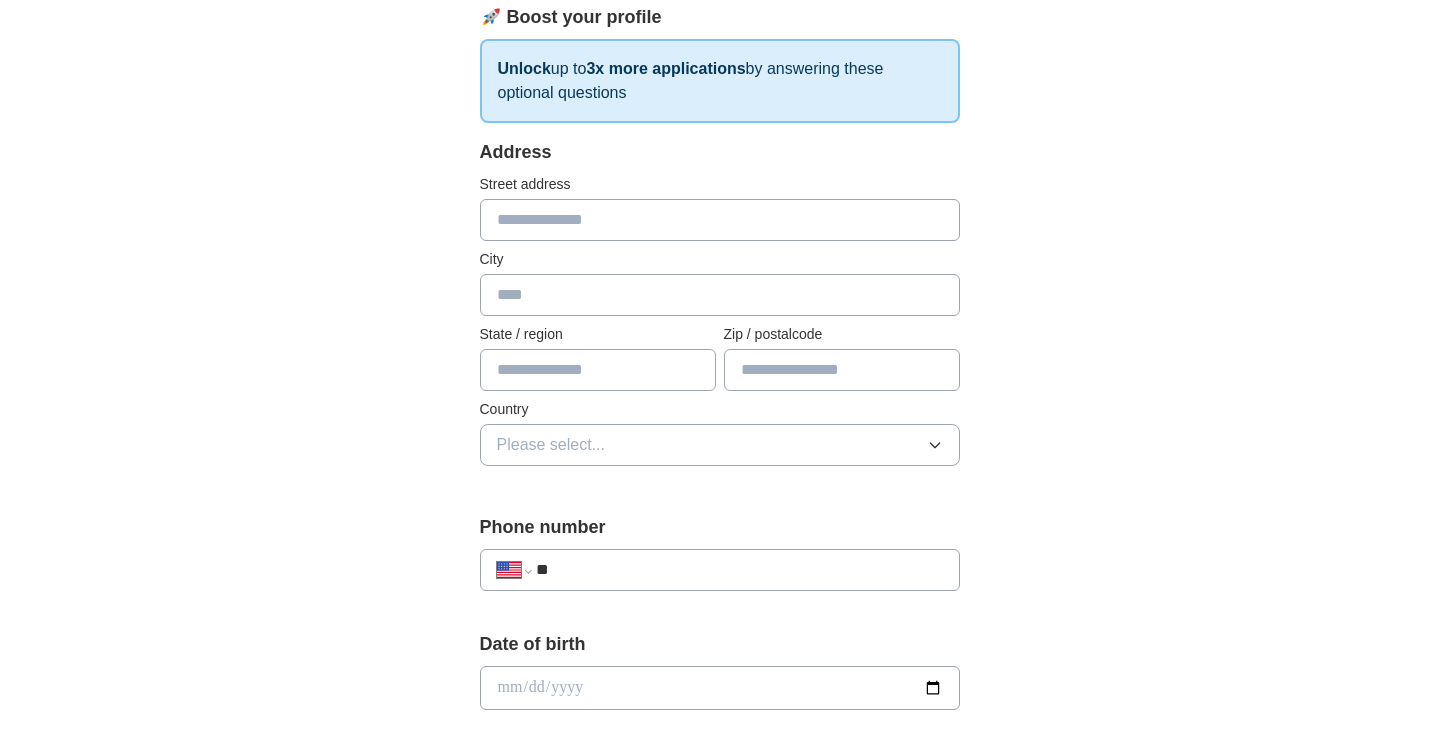 click on "City" at bounding box center [720, 282] 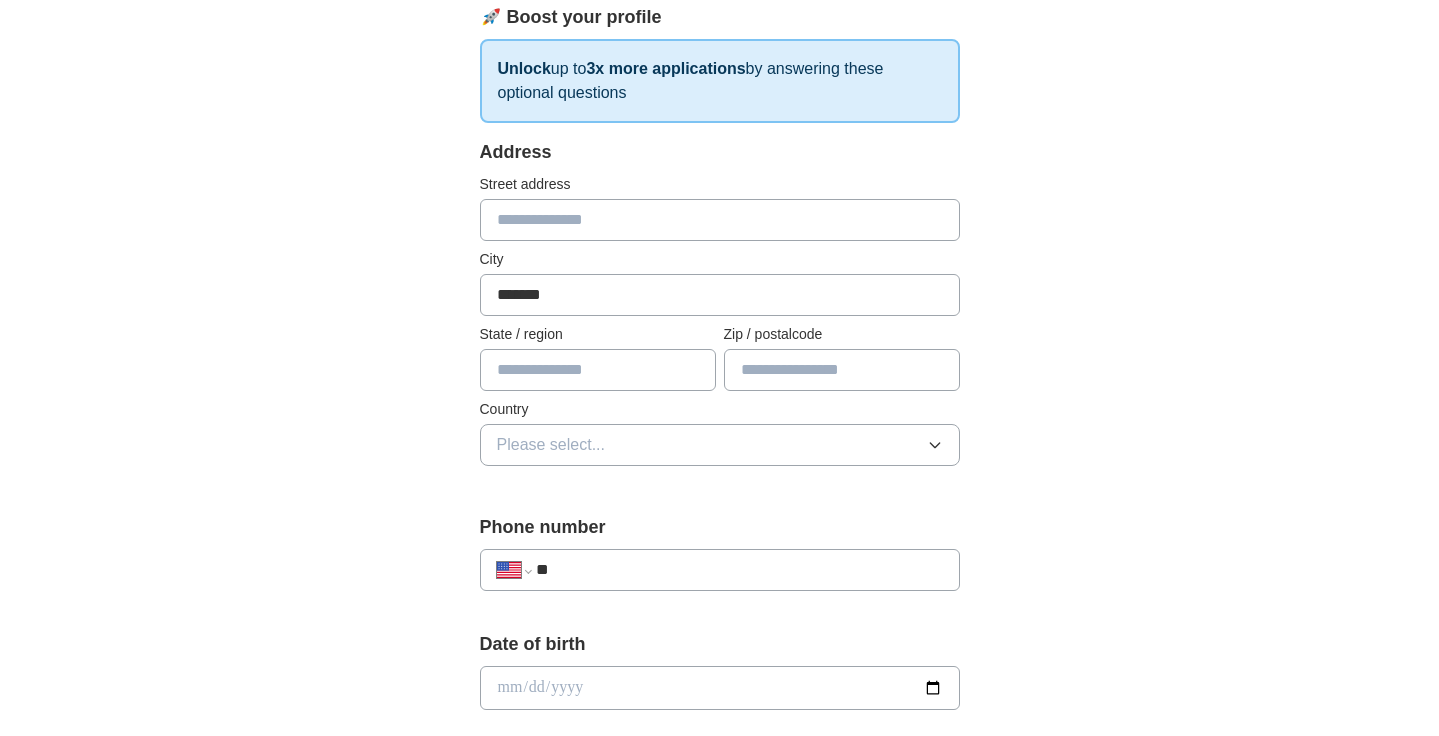 type on "**********" 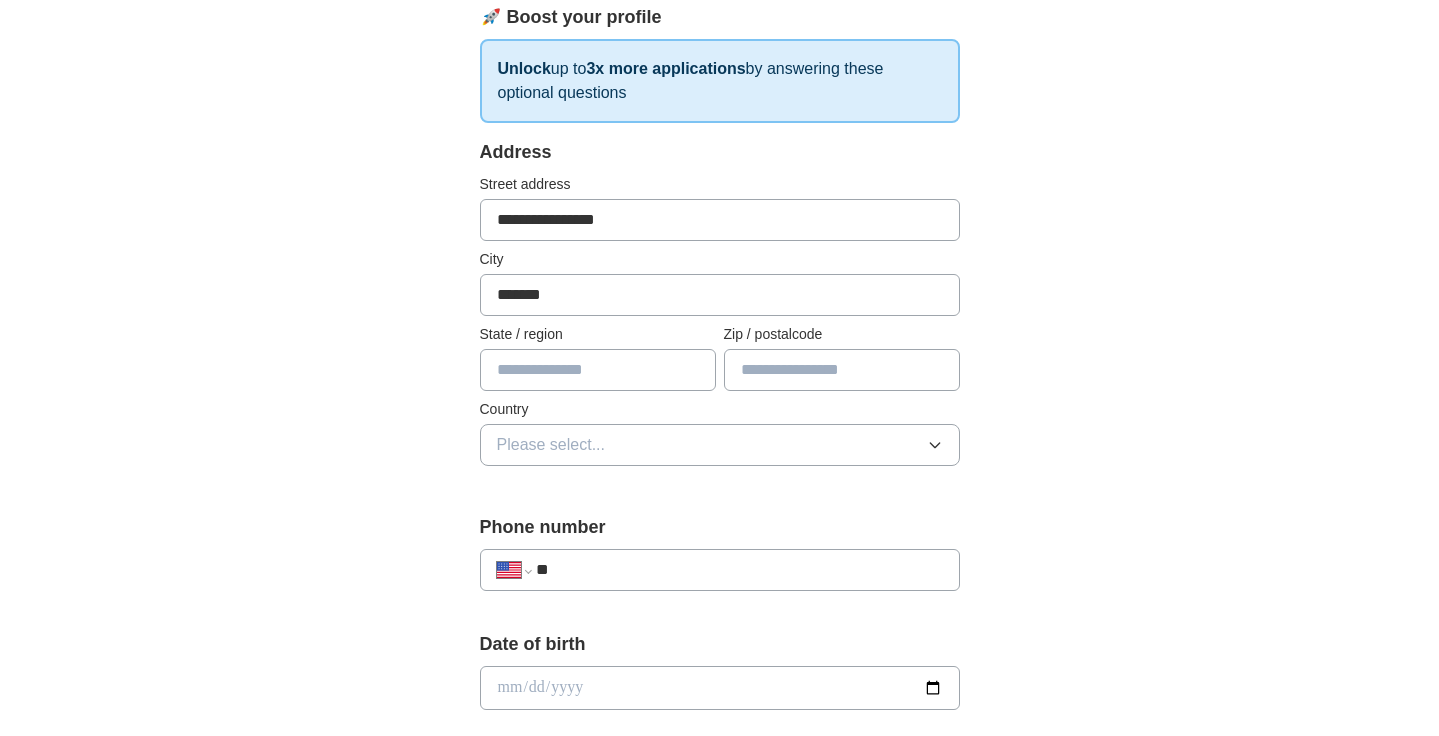 type on "**" 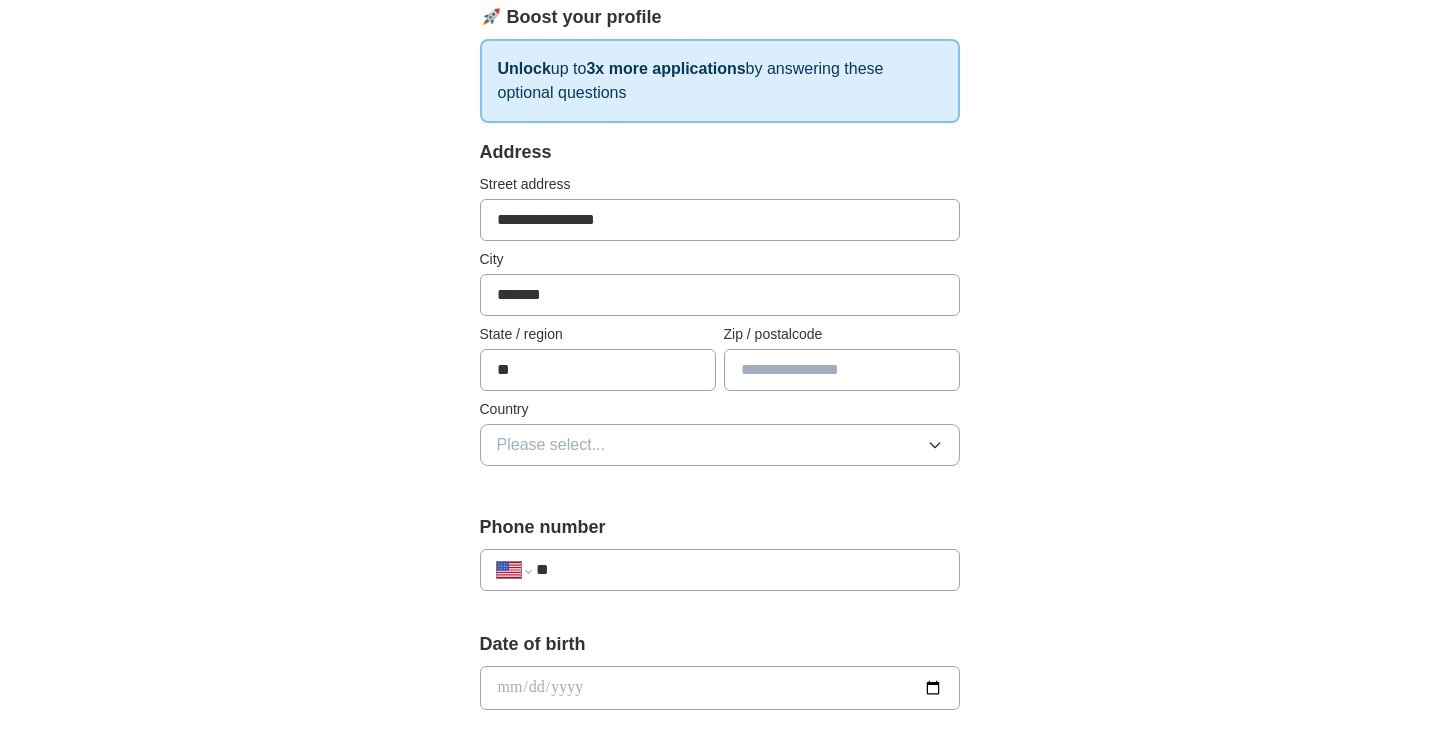 type on "*****" 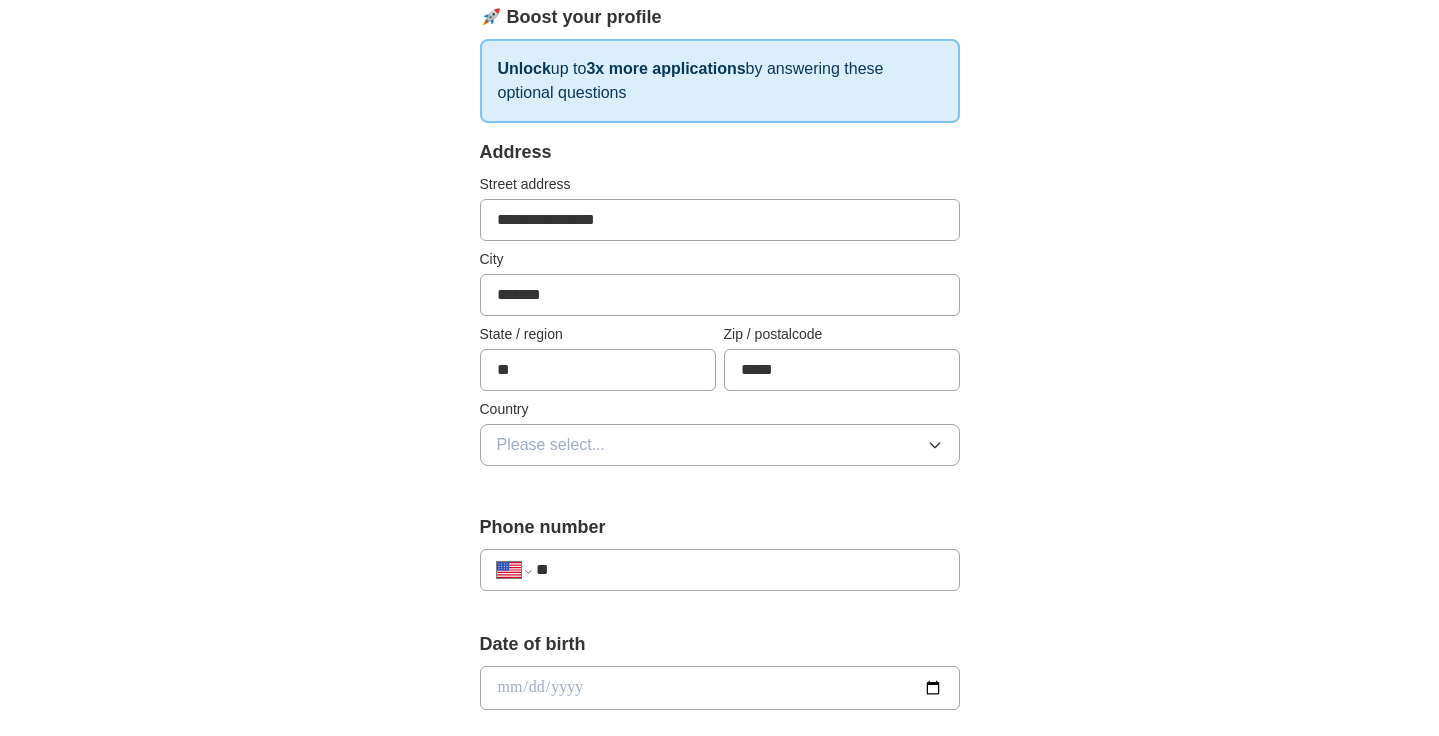 click on "Please select..." at bounding box center [720, 445] 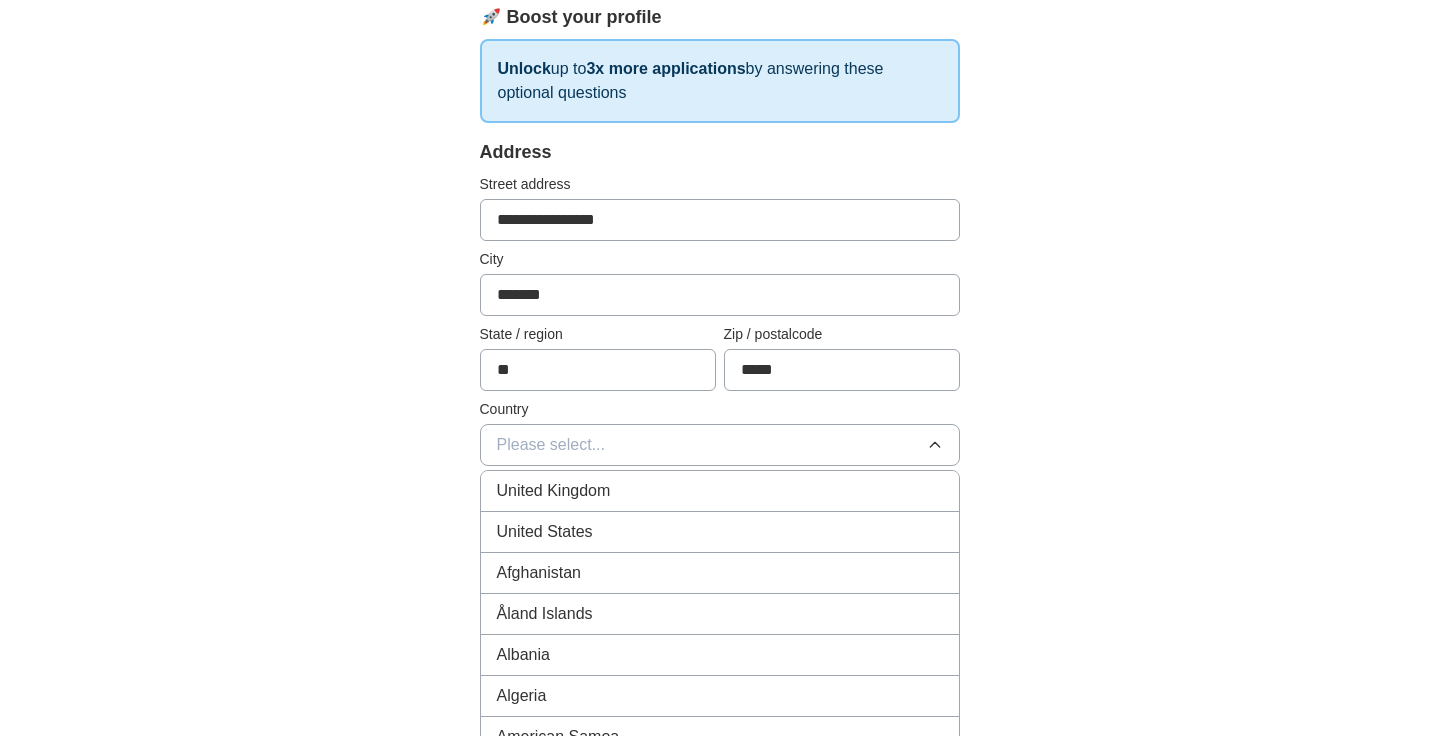 click on "United States" at bounding box center (720, 532) 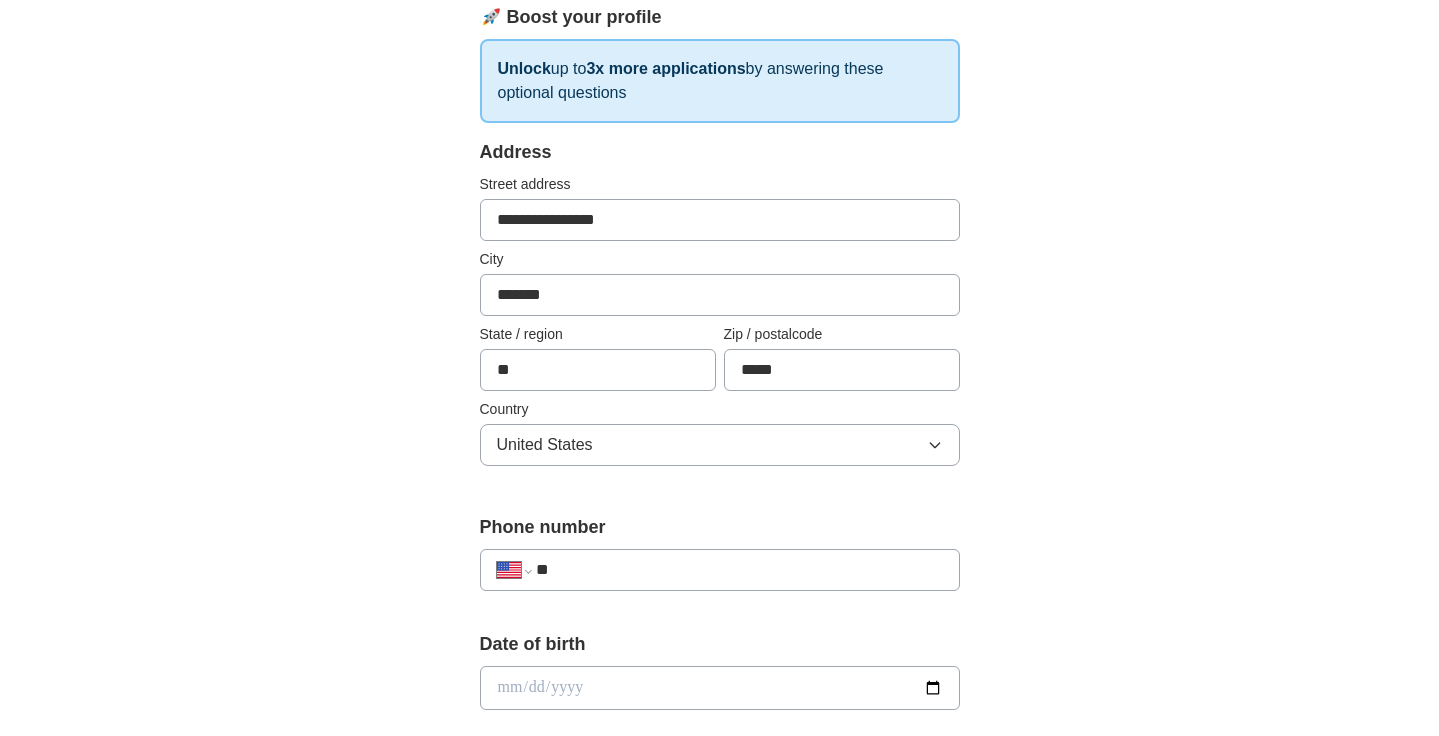 click on "Phone number" at bounding box center [720, 527] 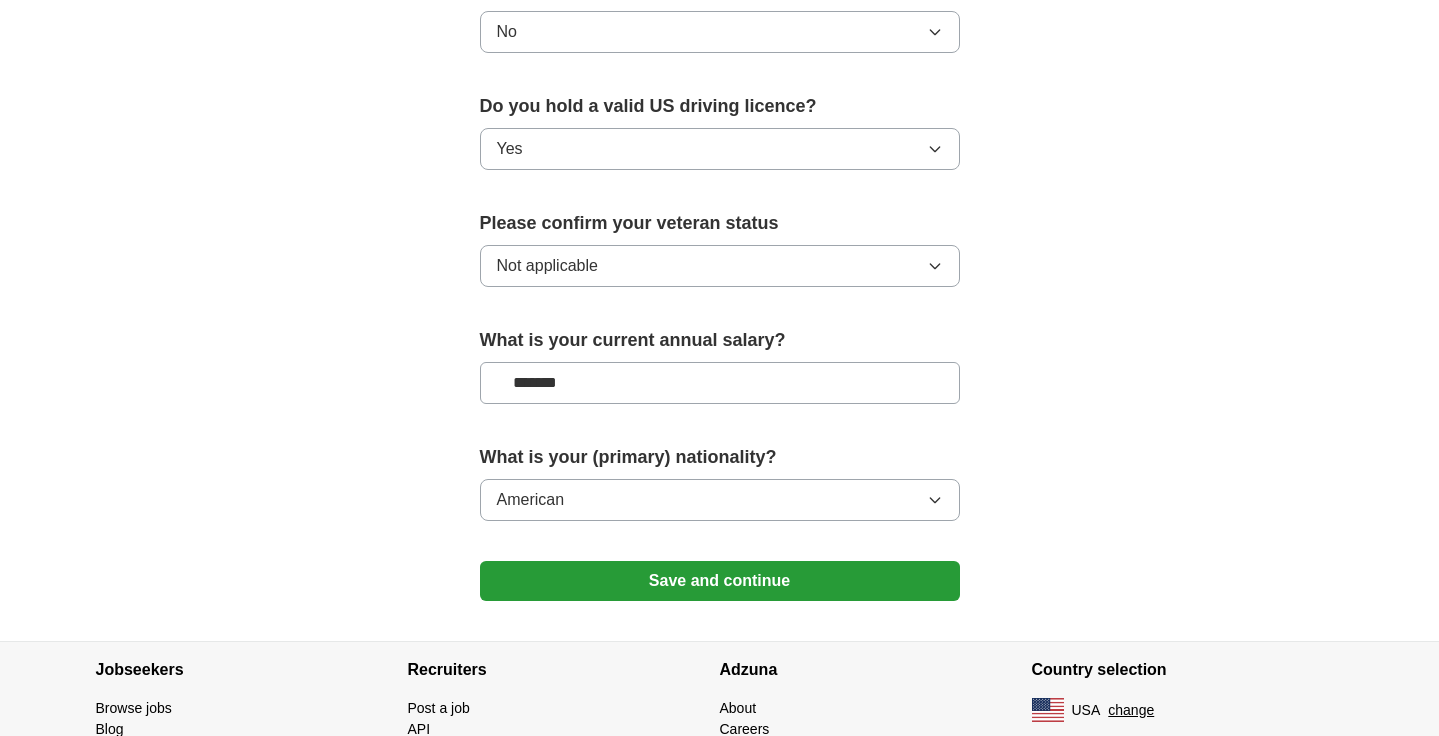 scroll, scrollTop: 1321, scrollLeft: 0, axis: vertical 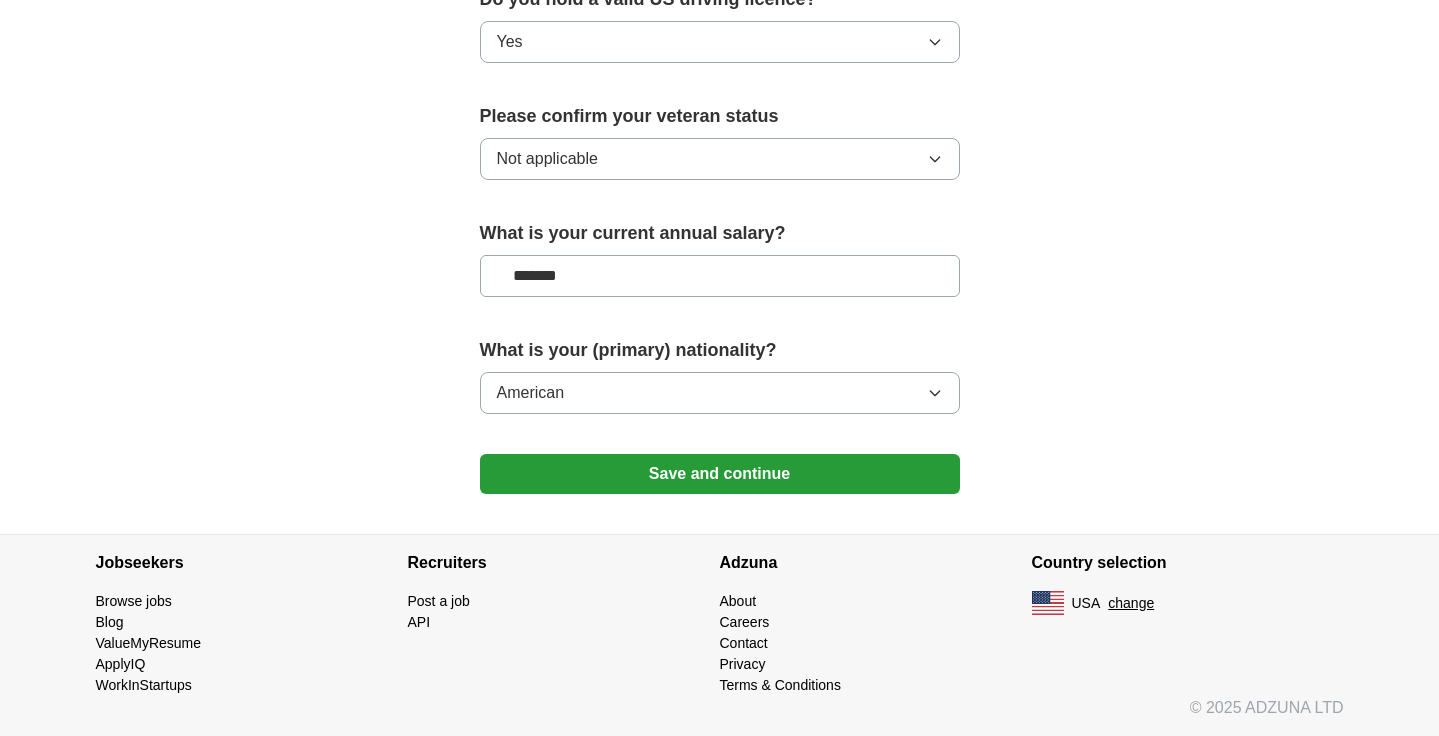 click on "Save and continue" at bounding box center [720, 474] 